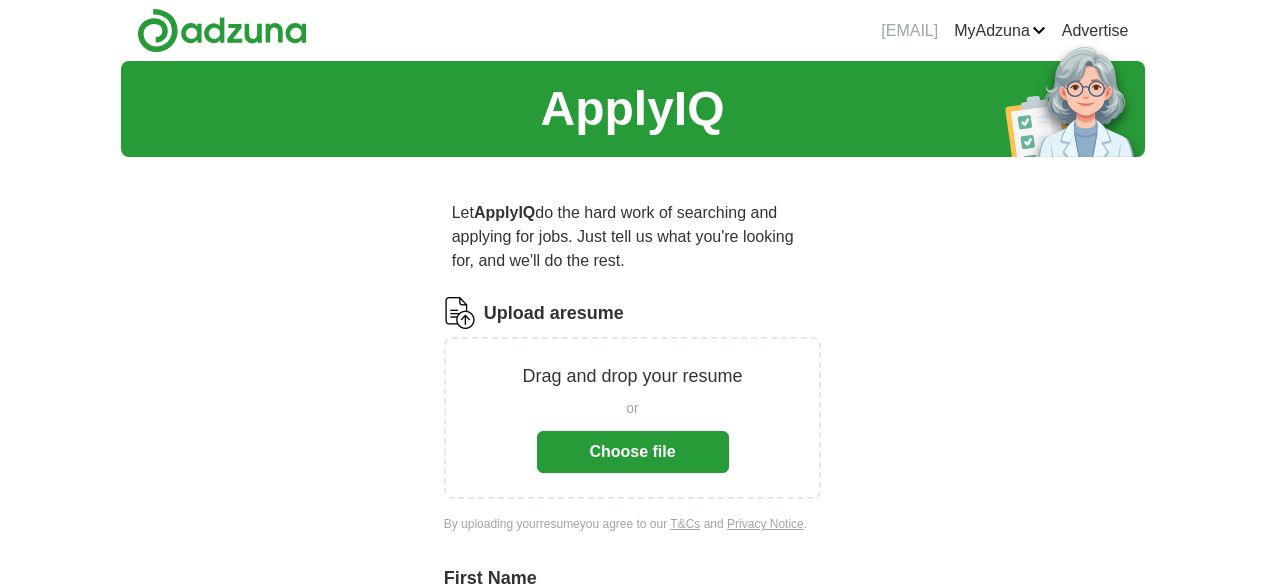 scroll, scrollTop: 0, scrollLeft: 0, axis: both 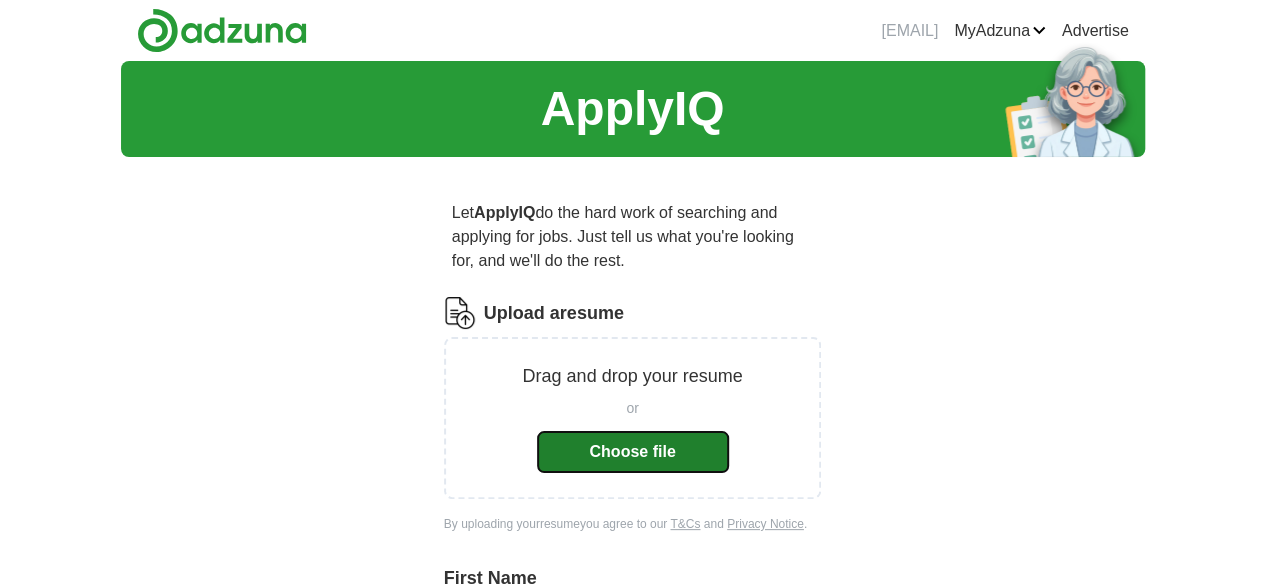 click on "Choose file" at bounding box center (633, 452) 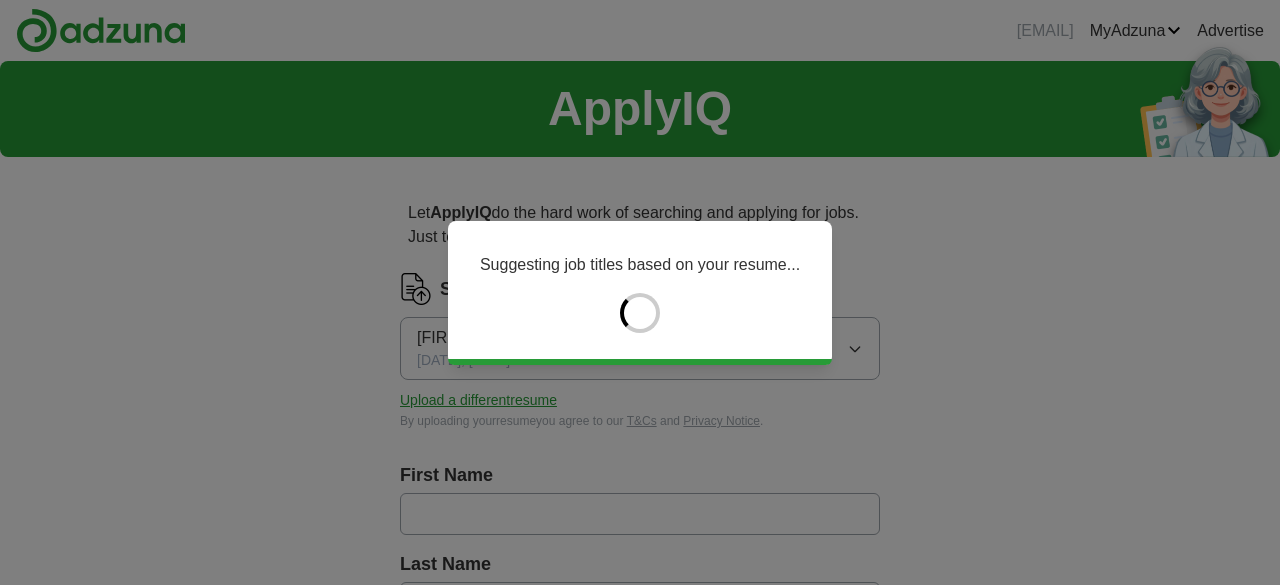 type on "********" 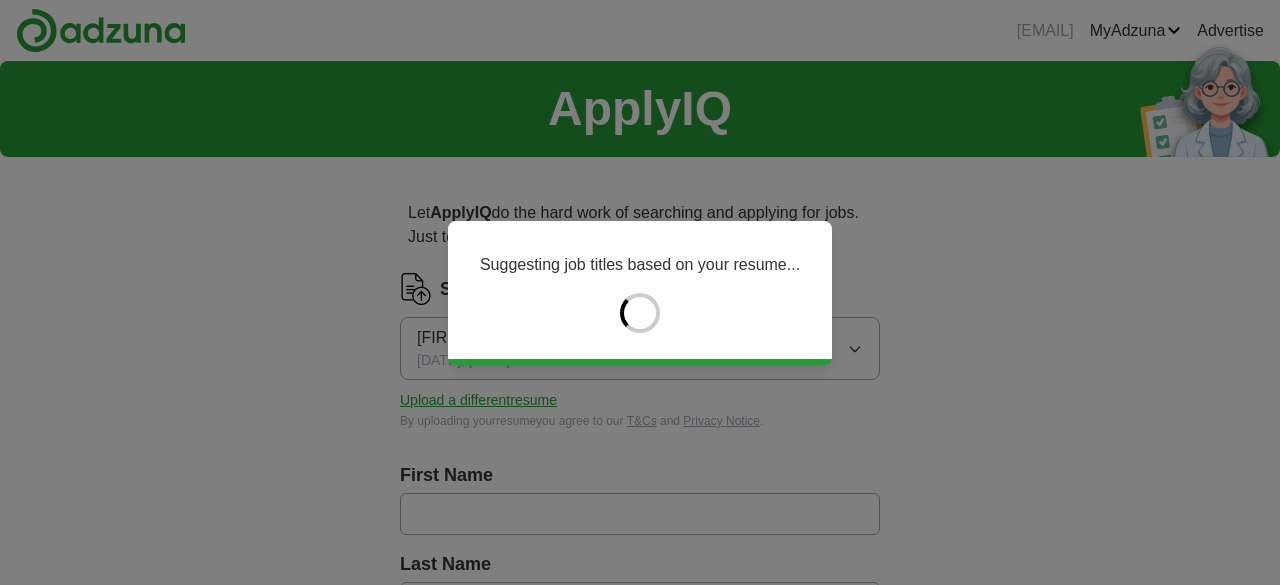 type on "********" 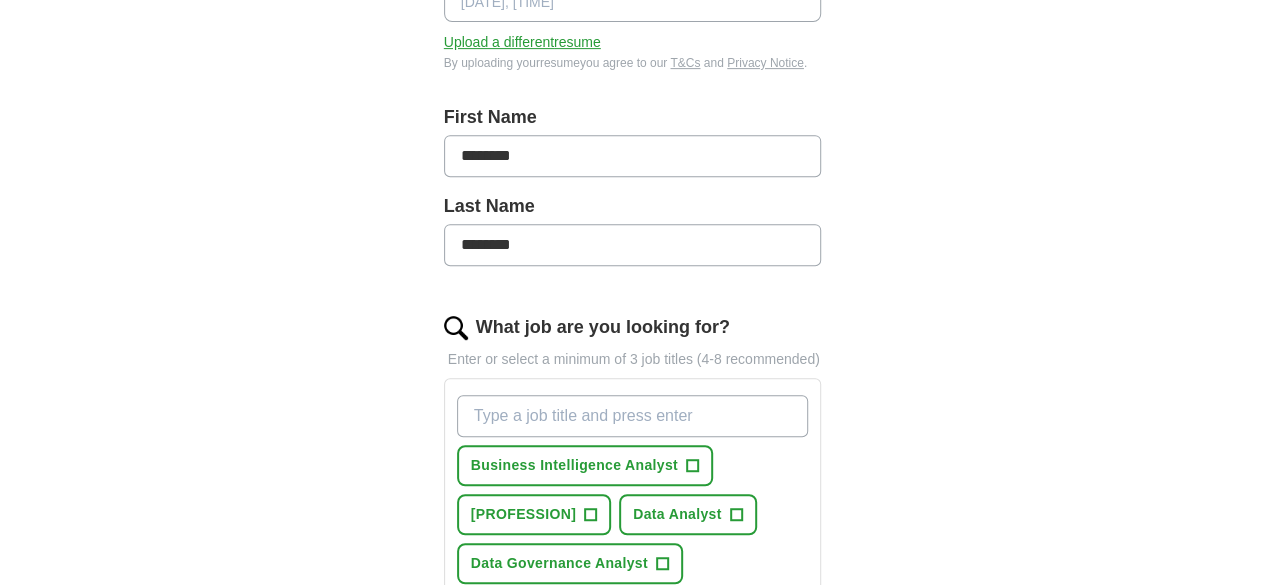 scroll, scrollTop: 411, scrollLeft: 0, axis: vertical 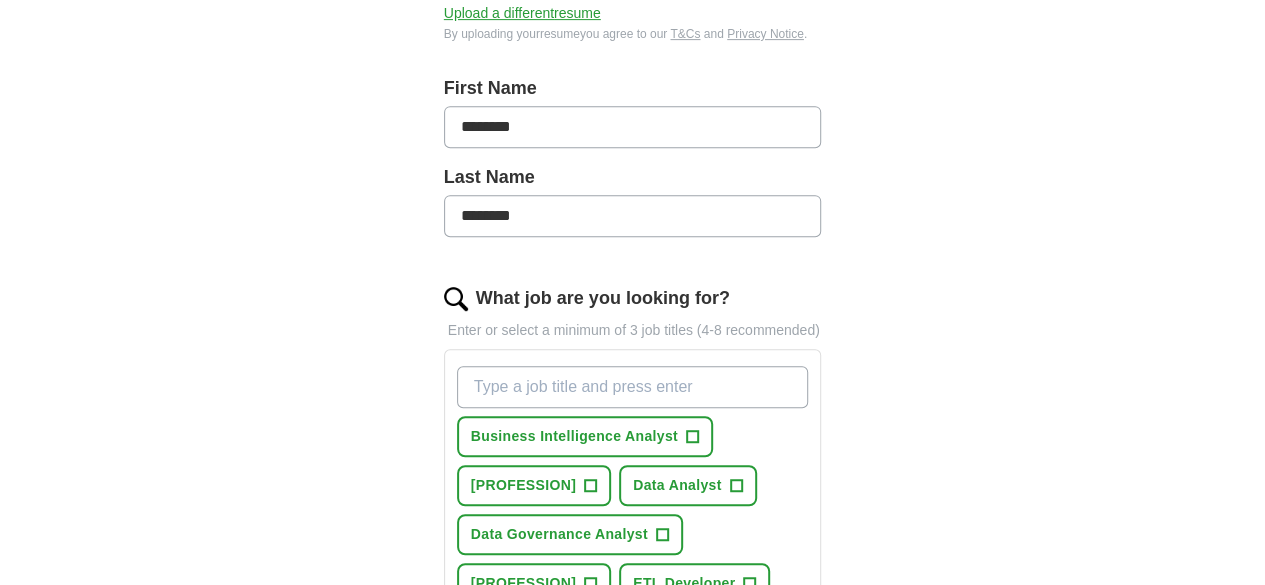 click on "What job are you looking for?" at bounding box center [633, 387] 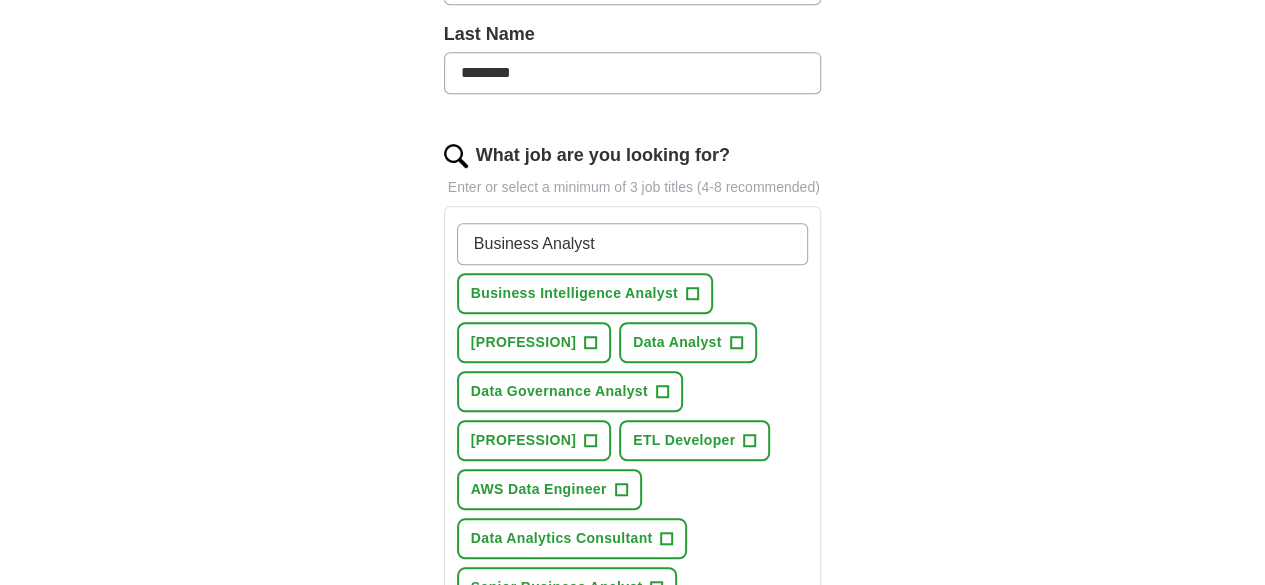 scroll, scrollTop: 555, scrollLeft: 0, axis: vertical 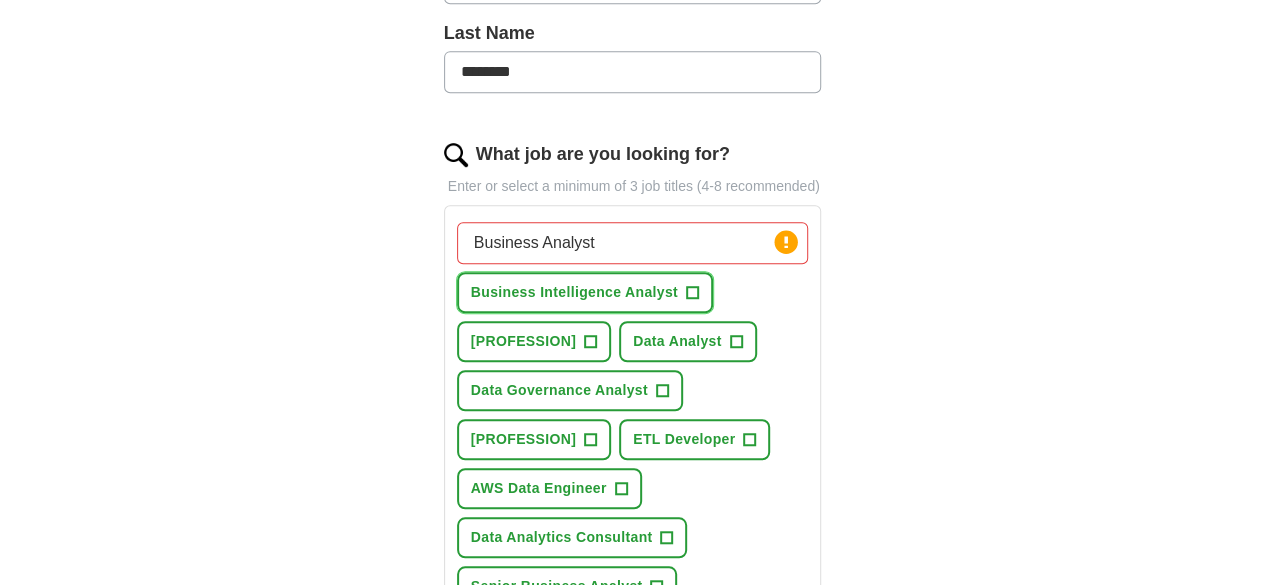 click on "Business Intelligence Analyst +" at bounding box center [585, 292] 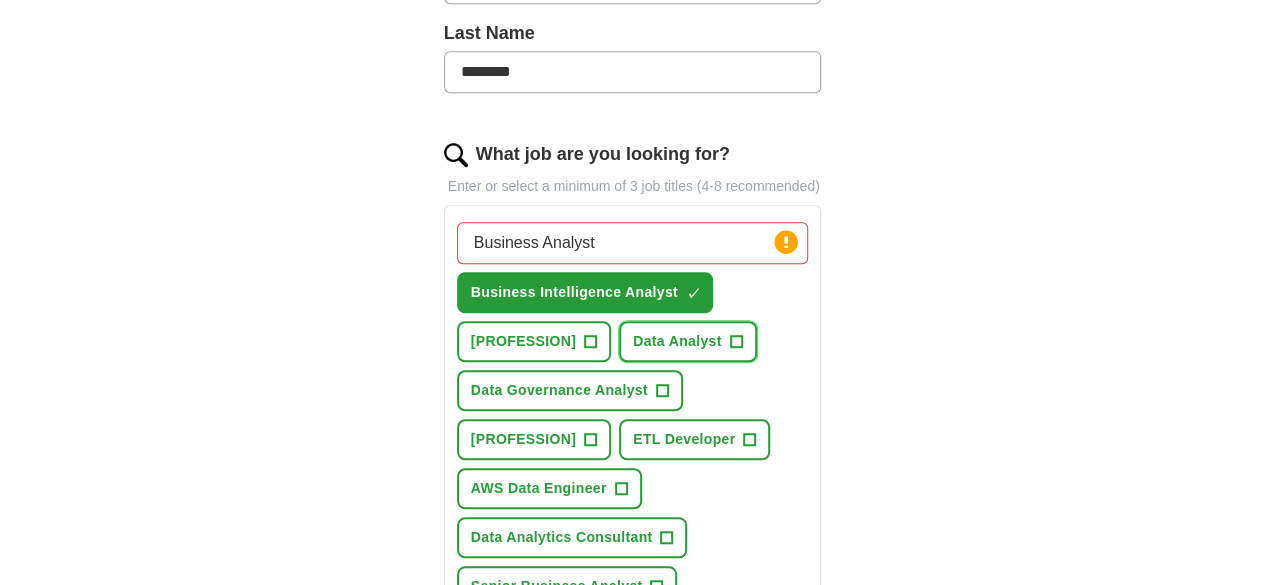 click on "+" at bounding box center [736, 342] 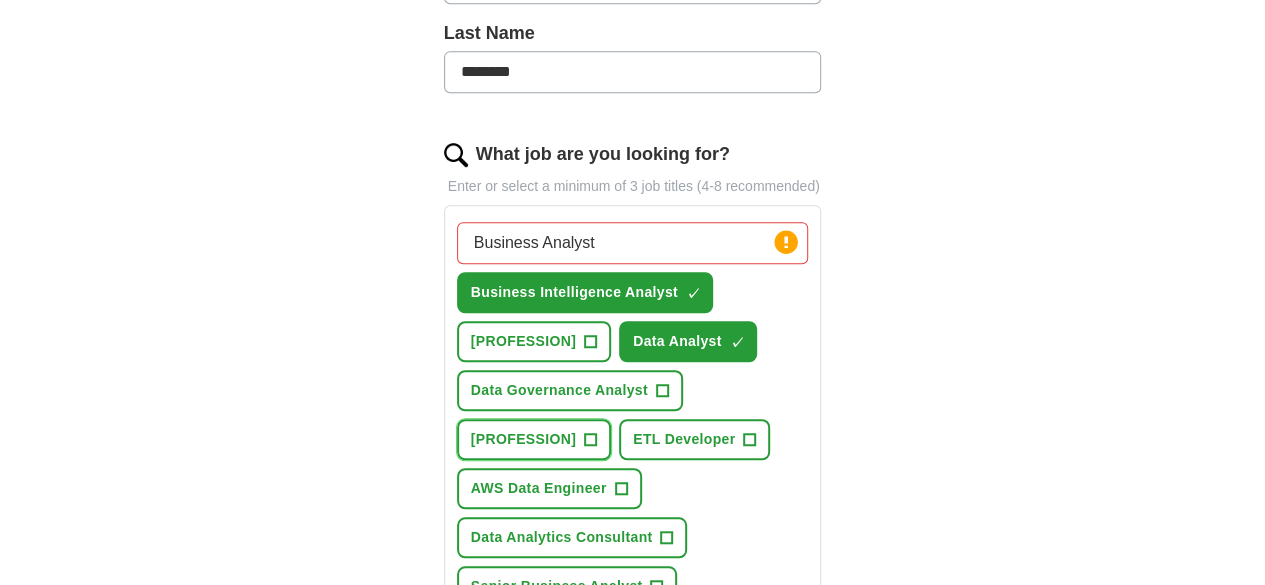 click on "[PROFESSION] +" at bounding box center [534, 439] 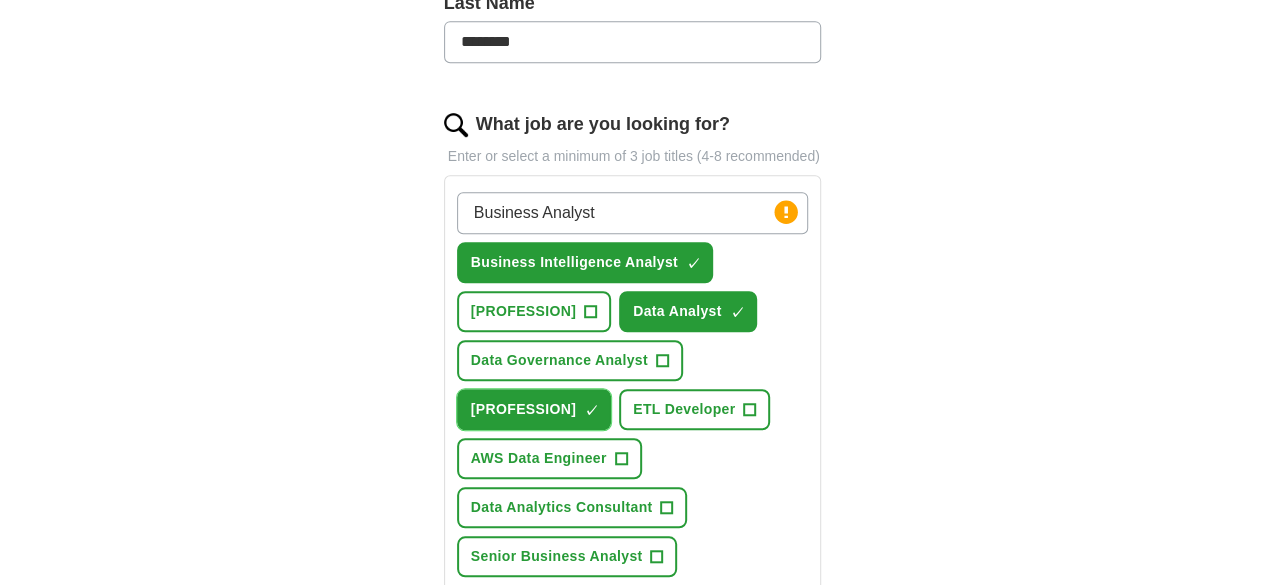 scroll, scrollTop: 578, scrollLeft: 0, axis: vertical 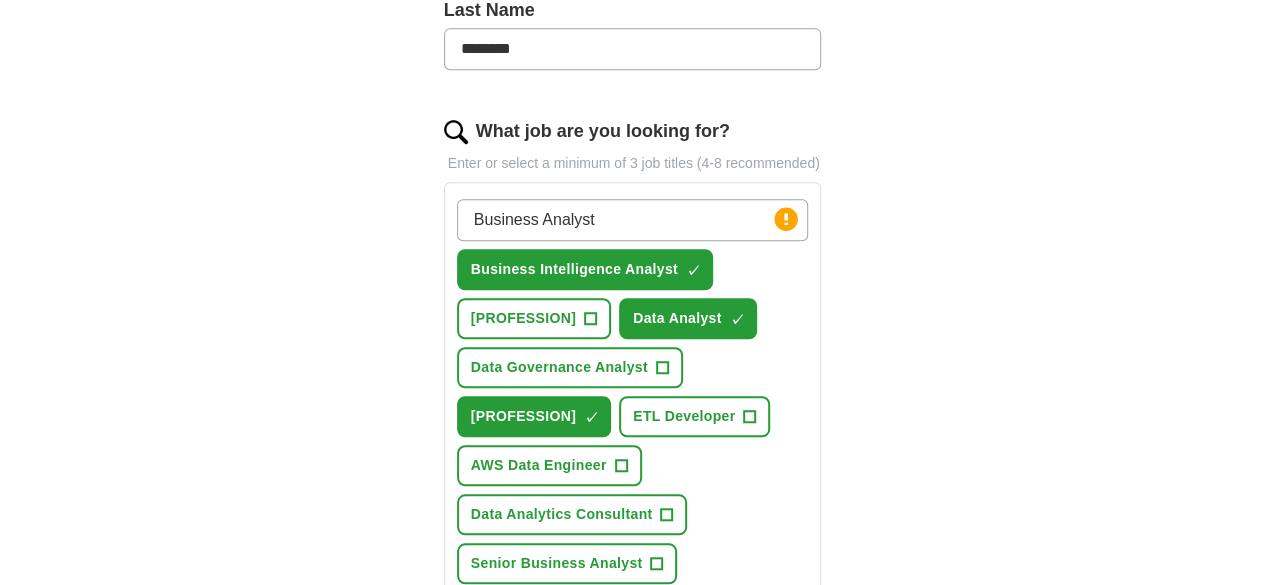 click on "Business Analyst" at bounding box center [633, 220] 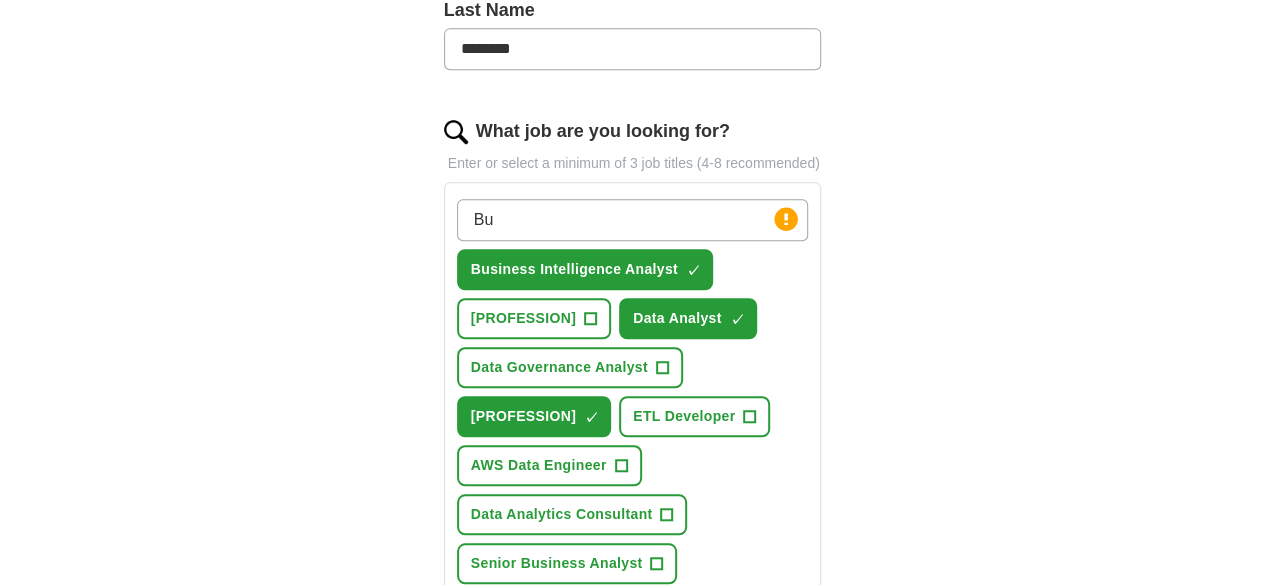 type on "B" 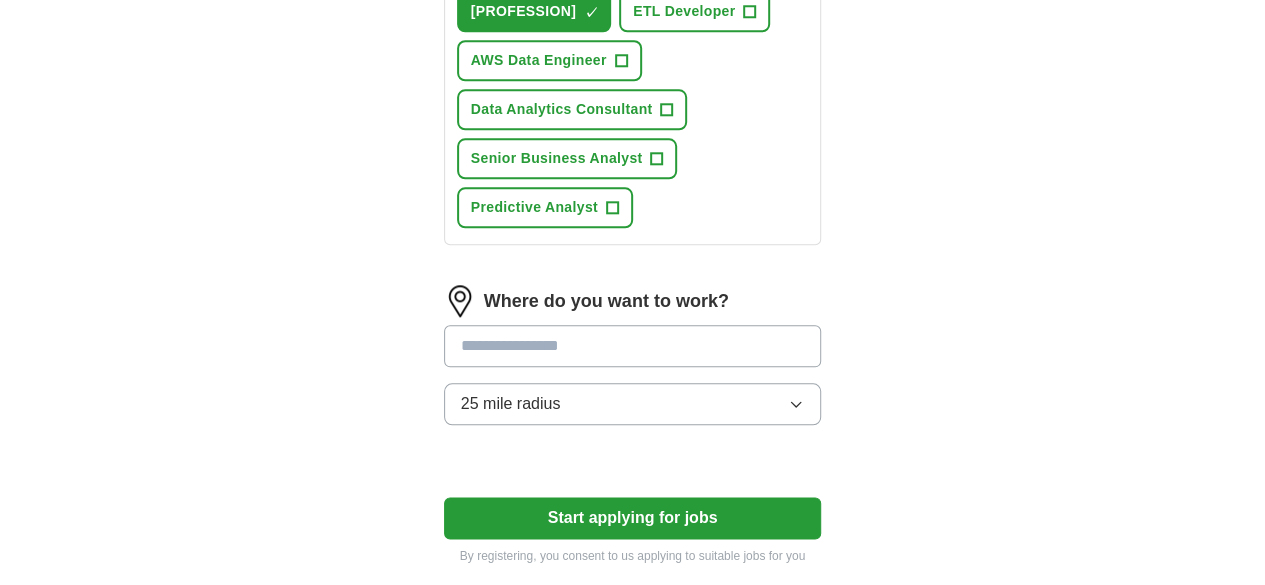 scroll, scrollTop: 984, scrollLeft: 0, axis: vertical 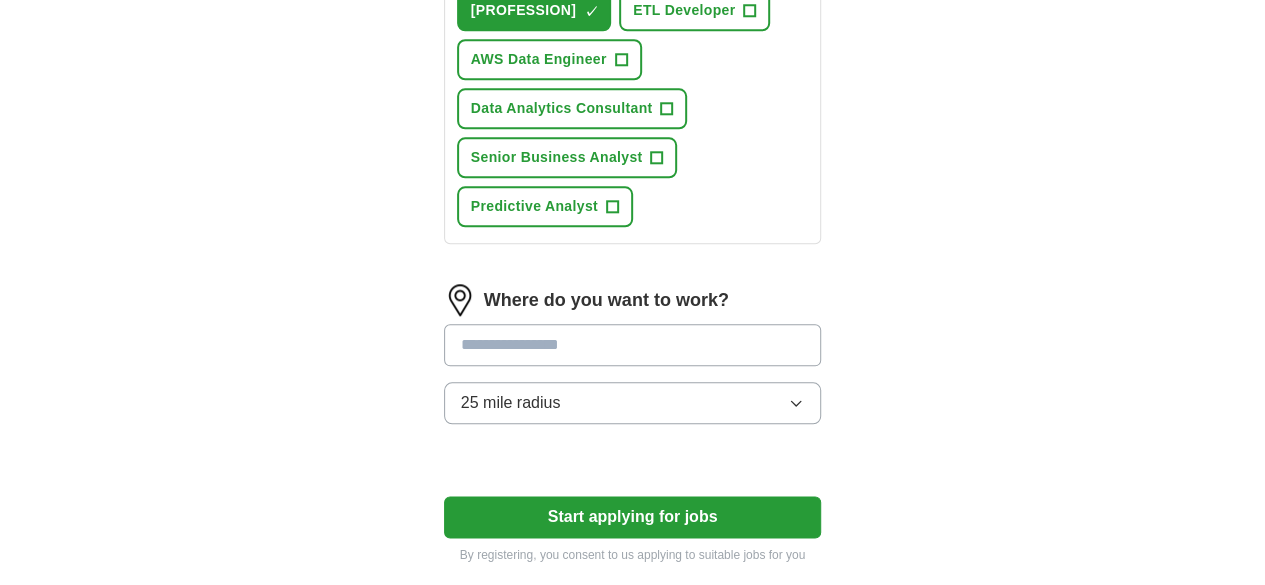 type 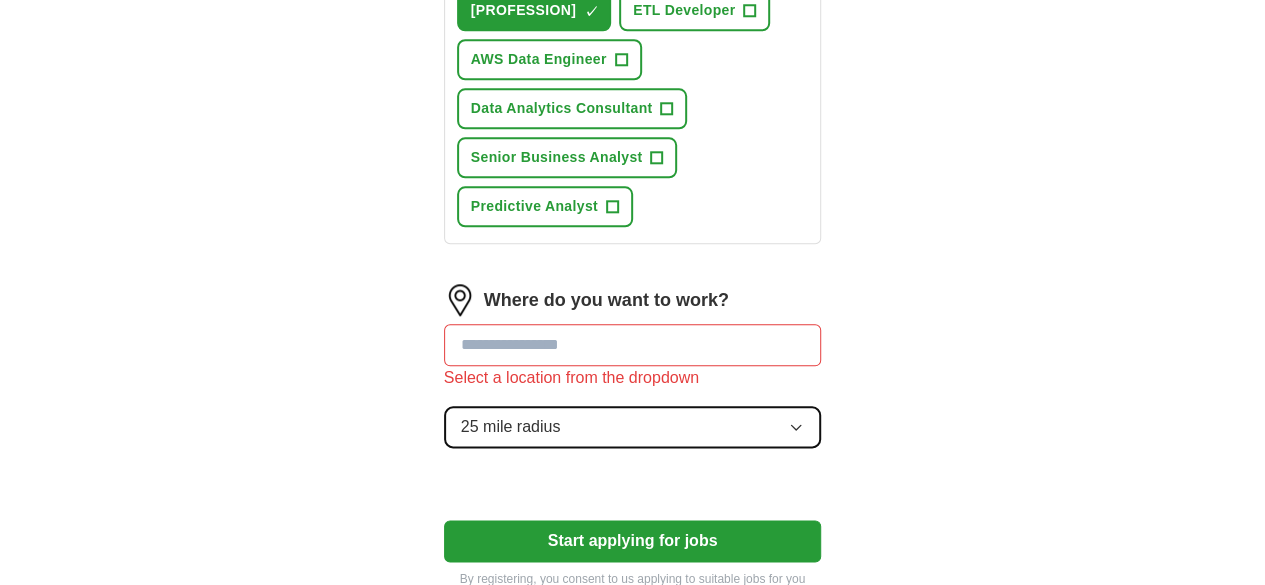 click on "Where do you want to work? Select a location from the dropdown 25 mile radius" at bounding box center [633, 374] 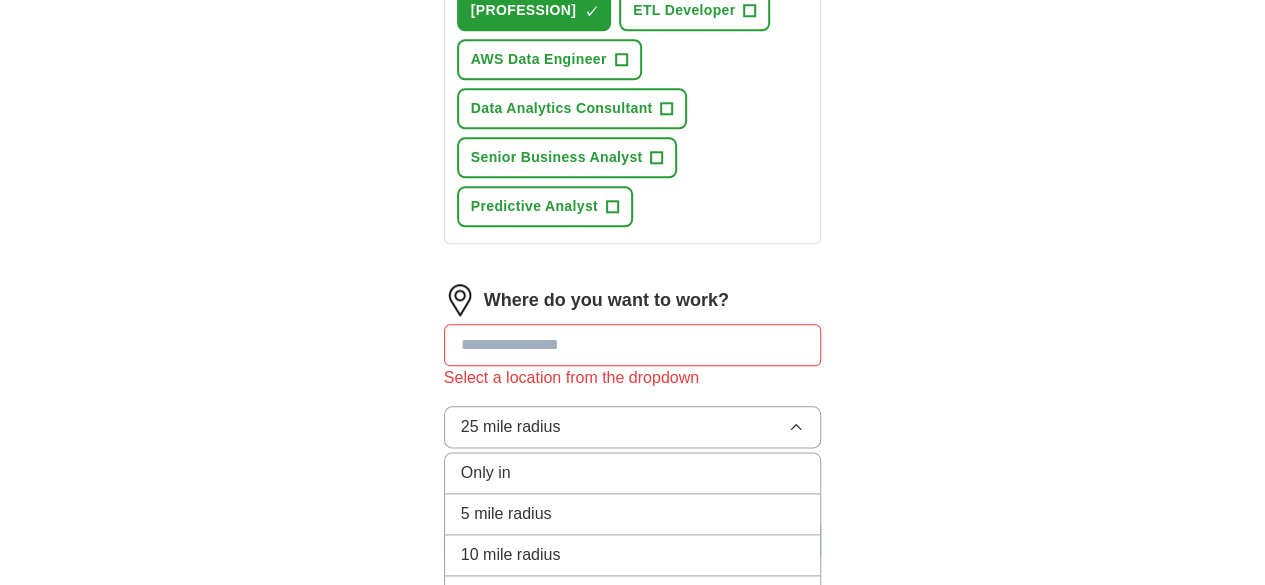 click on "100 mile radius" at bounding box center (633, 681) 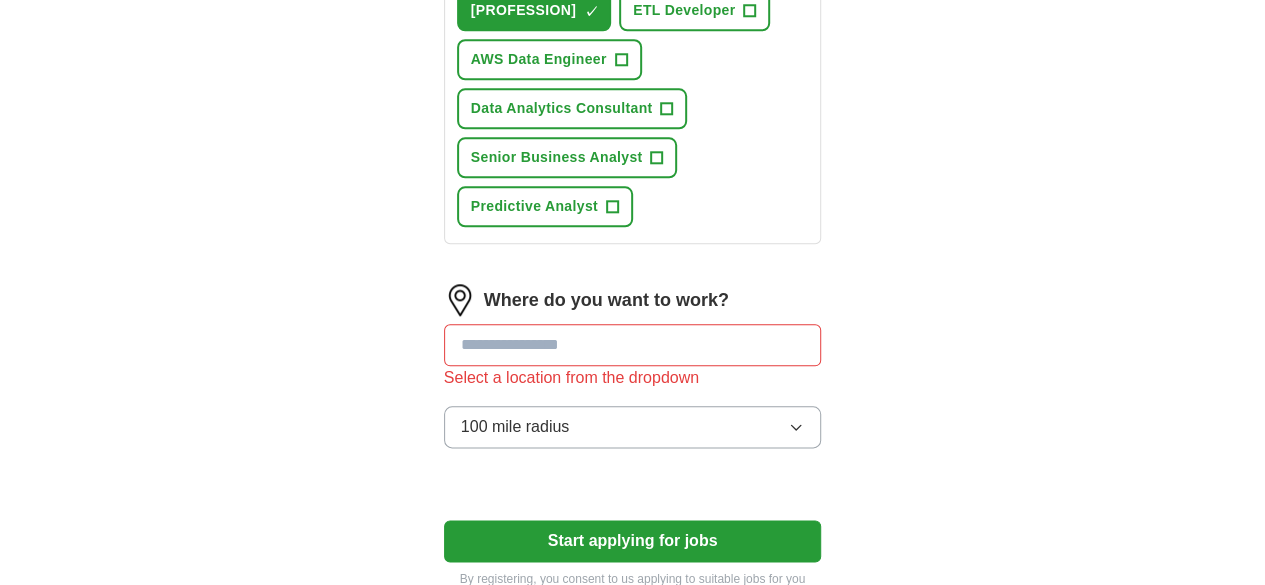 click at bounding box center (633, 345) 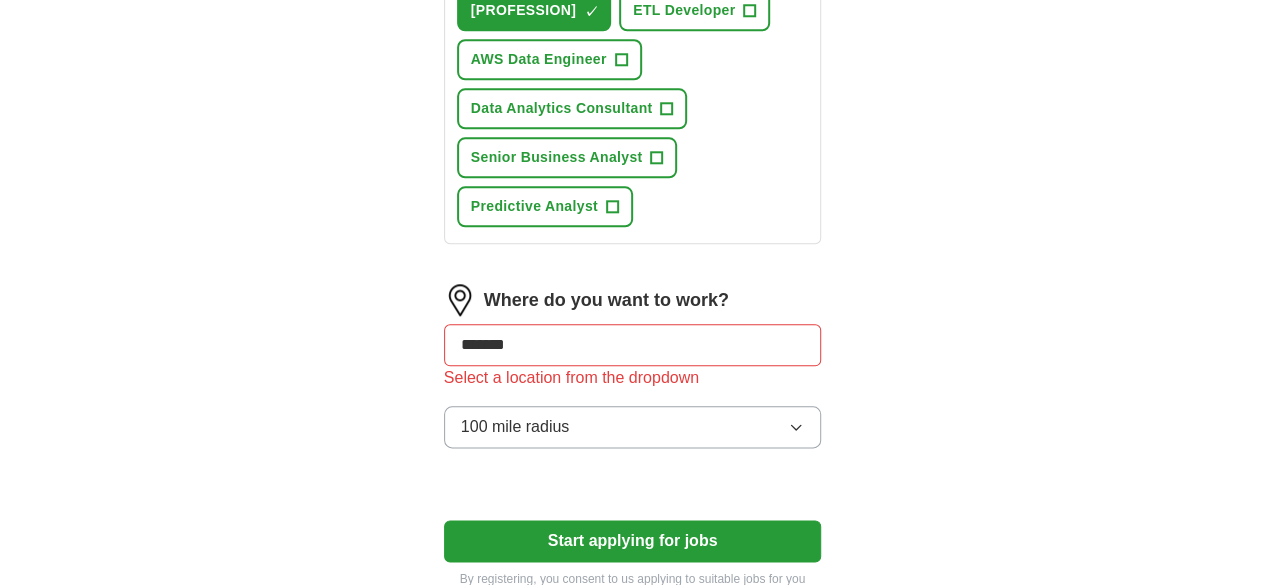 click on "*******" at bounding box center (633, 345) 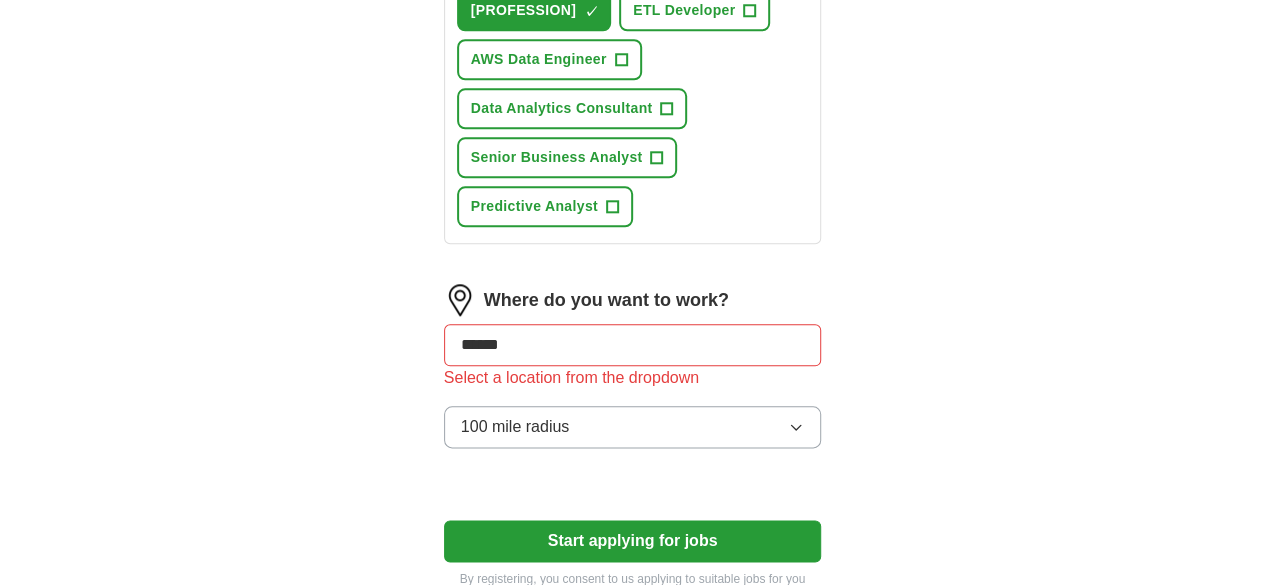 type on "*****" 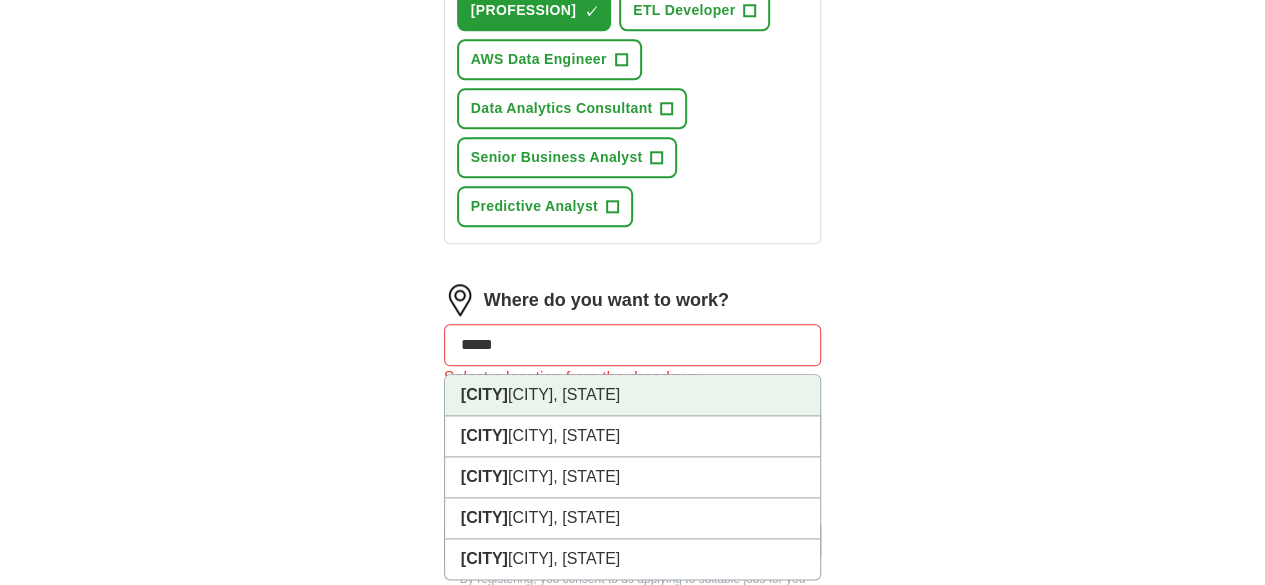 click on "[CITY], [STATE]" at bounding box center (633, 395) 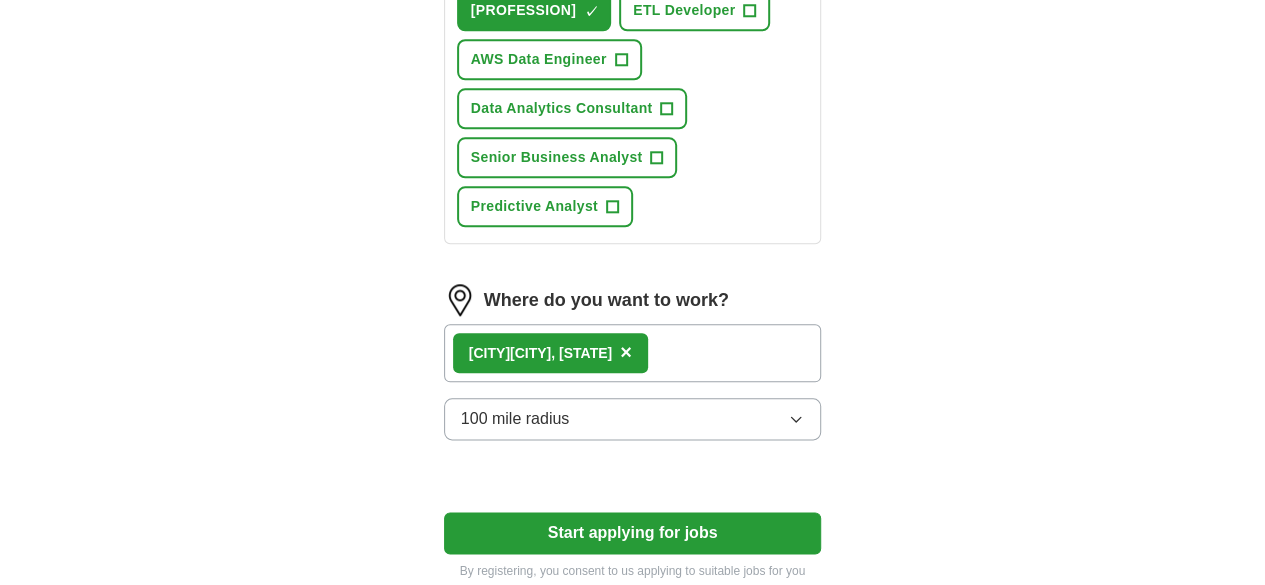 click on "[CITY], [STATE] ×" at bounding box center (633, 353) 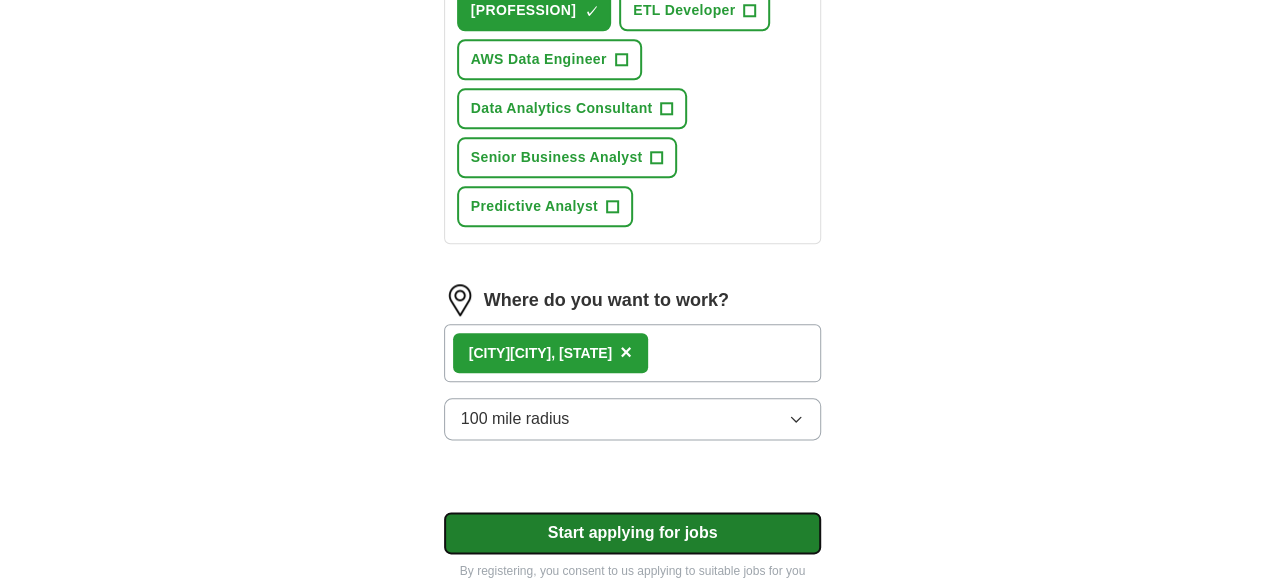 click on "Start applying for jobs" at bounding box center [633, 533] 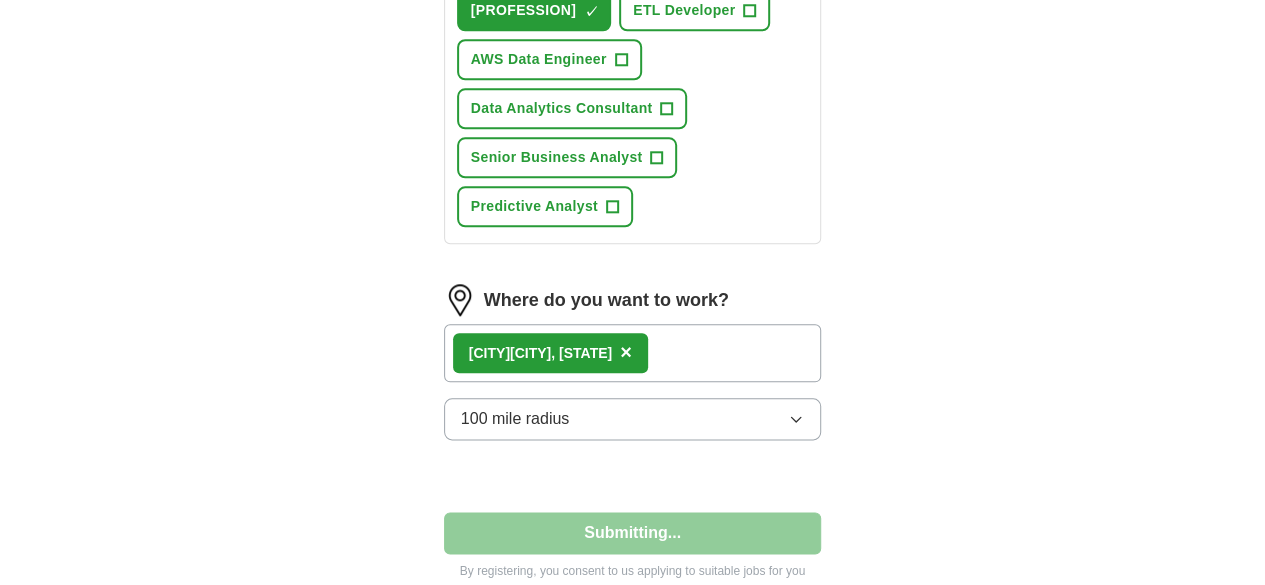 select on "**" 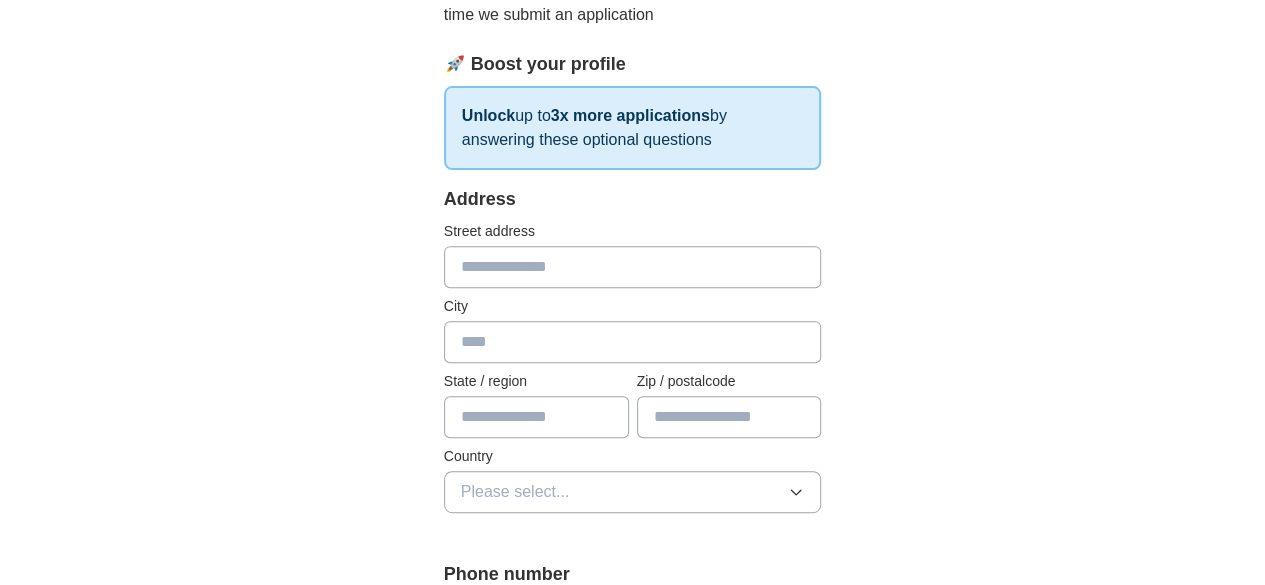 scroll, scrollTop: 286, scrollLeft: 0, axis: vertical 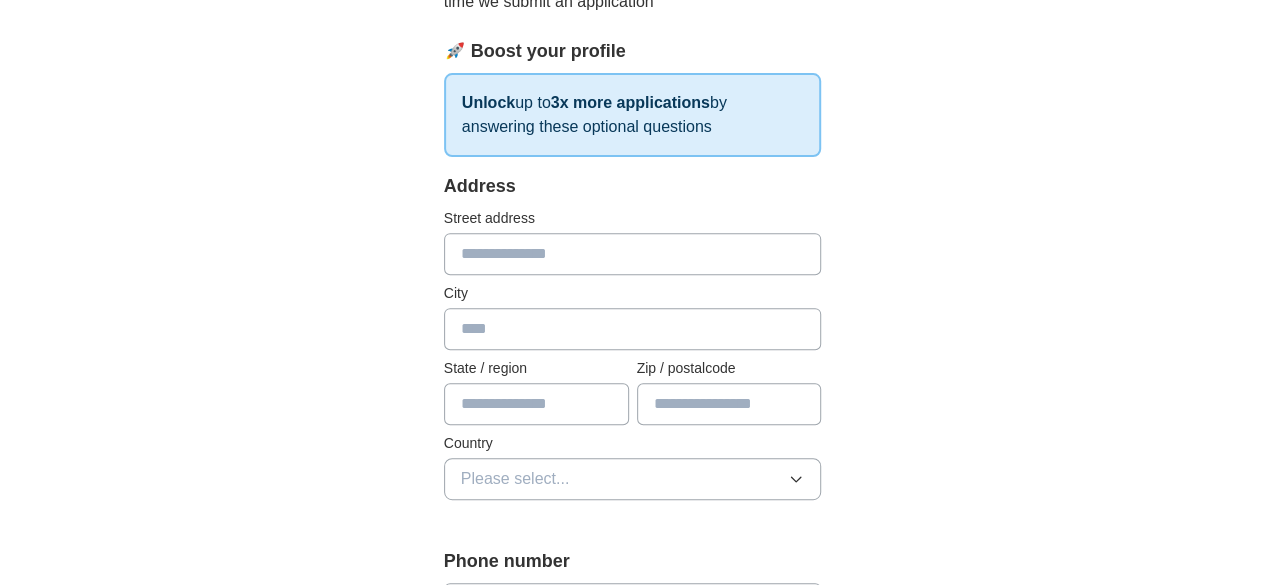 click at bounding box center (633, 254) 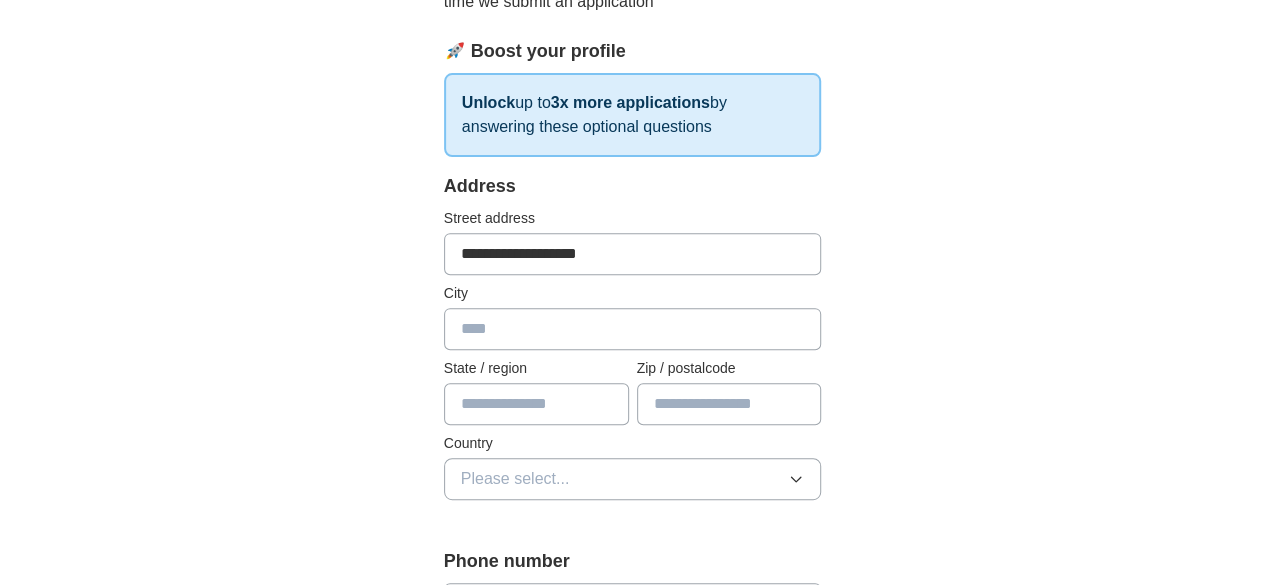 type on "**********" 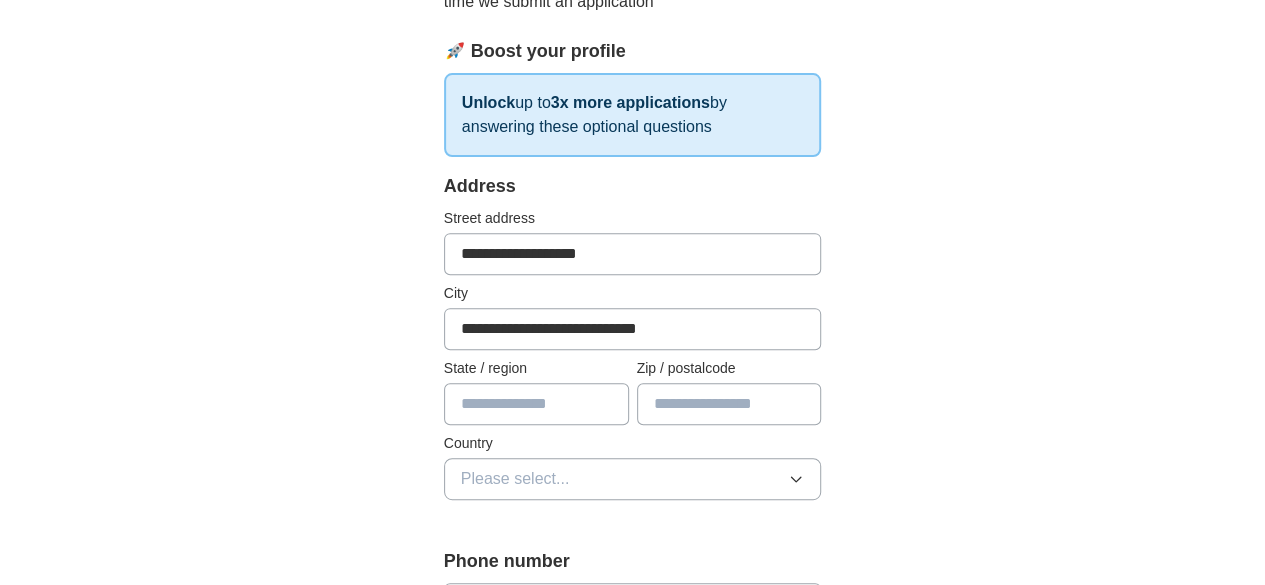 type on "**" 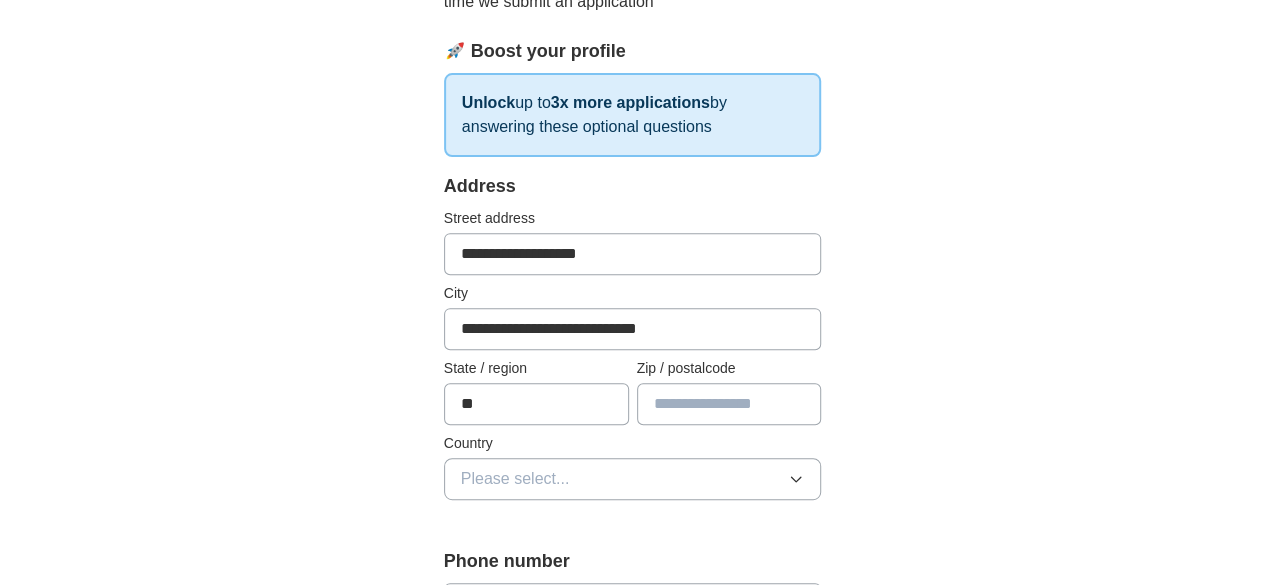 type on "*****" 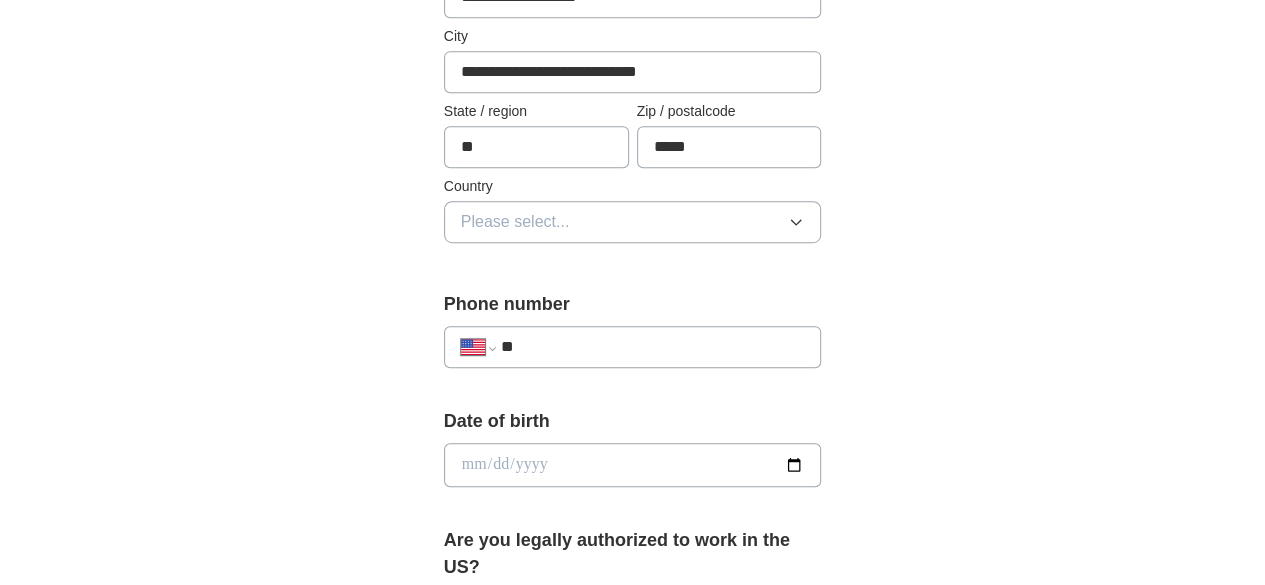 scroll, scrollTop: 577, scrollLeft: 0, axis: vertical 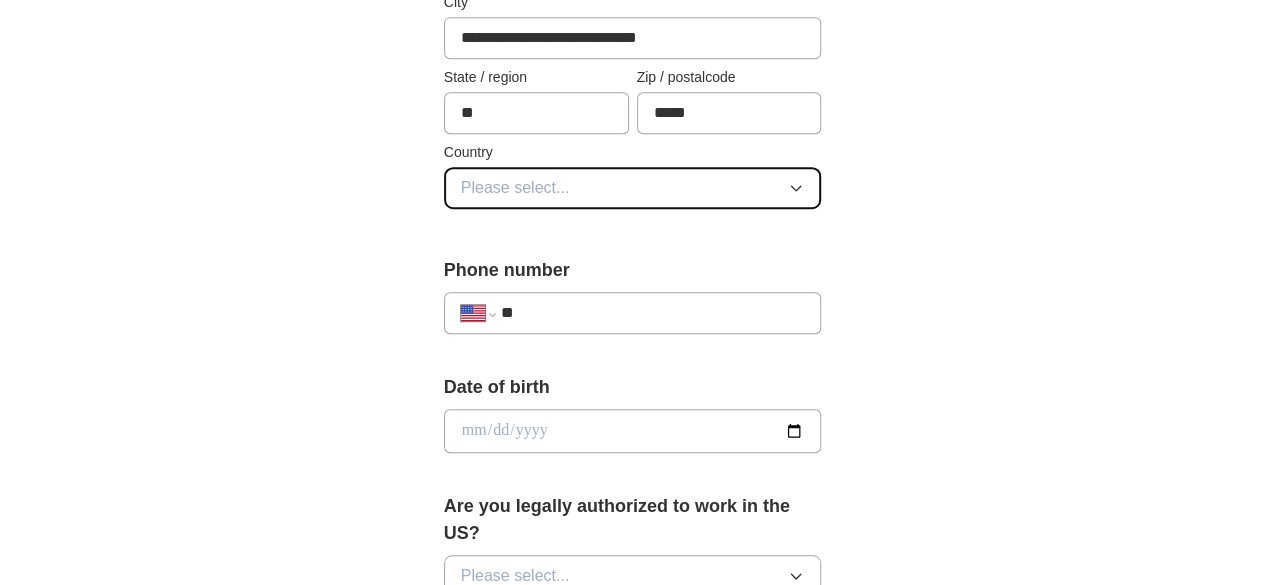 click on "Please select..." at bounding box center (633, 188) 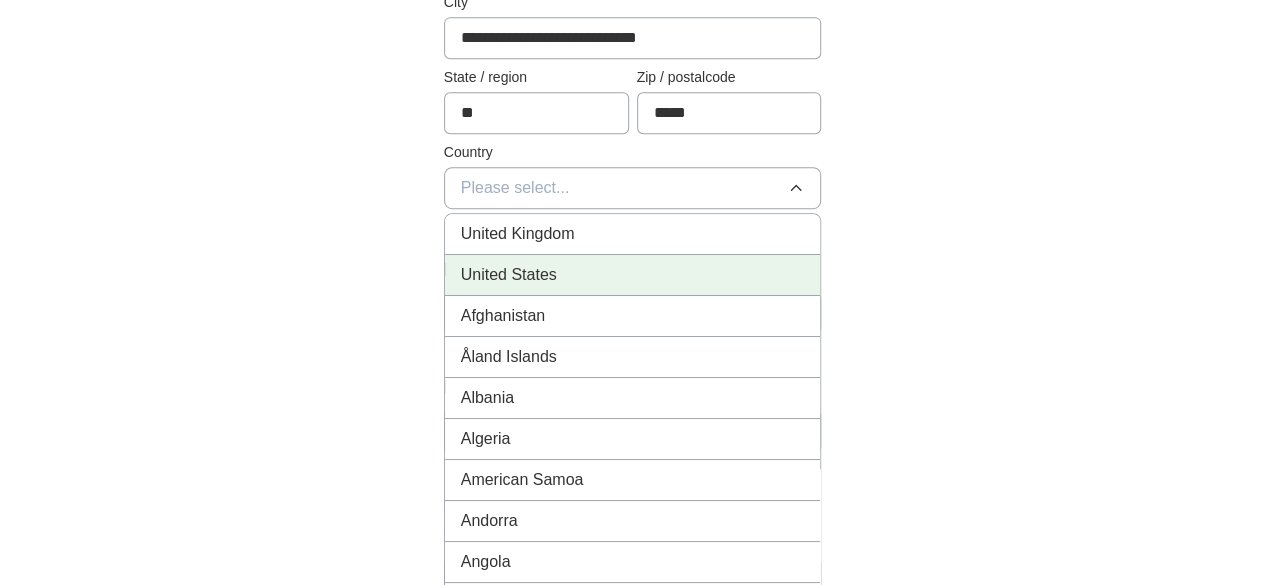 click on "United States" at bounding box center [633, 275] 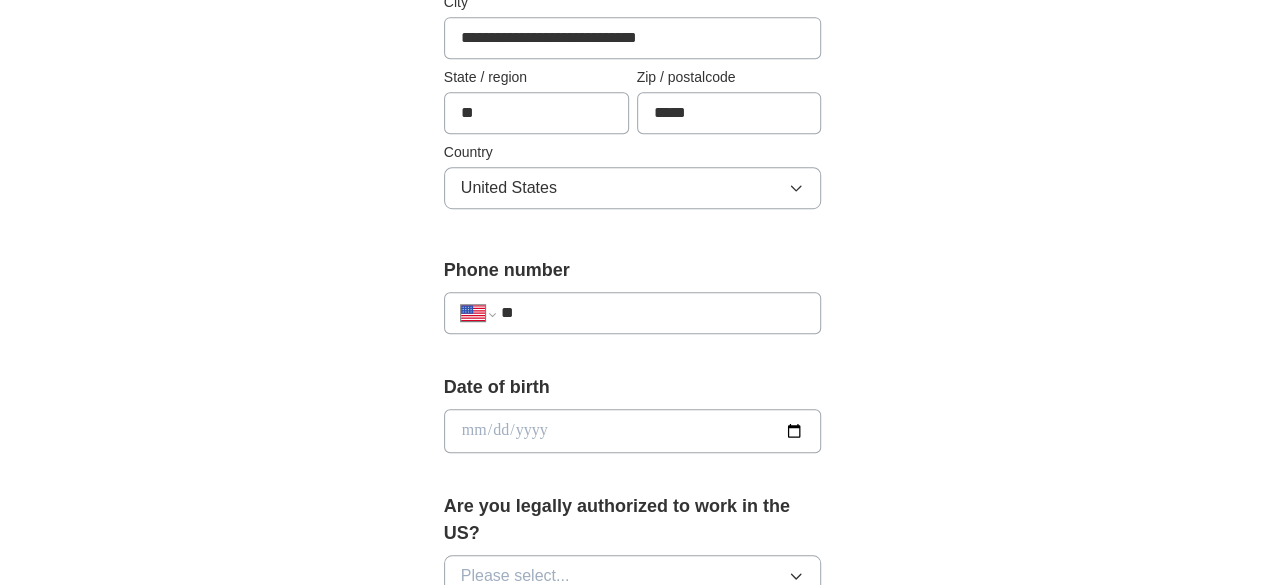 click on "**" at bounding box center (653, 313) 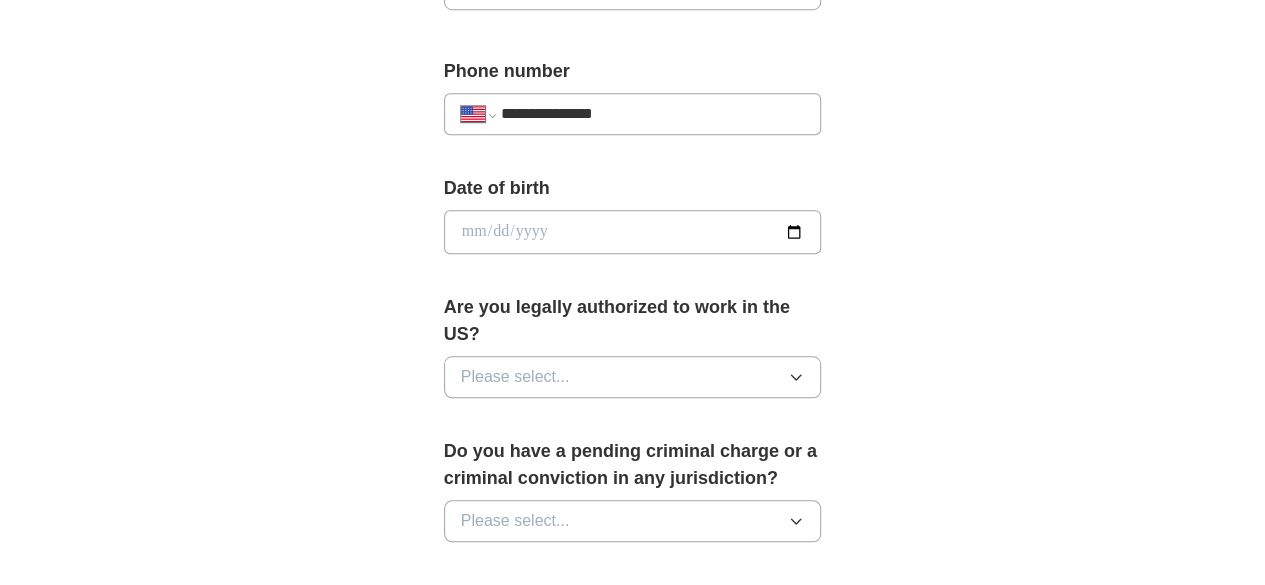 scroll, scrollTop: 778, scrollLeft: 0, axis: vertical 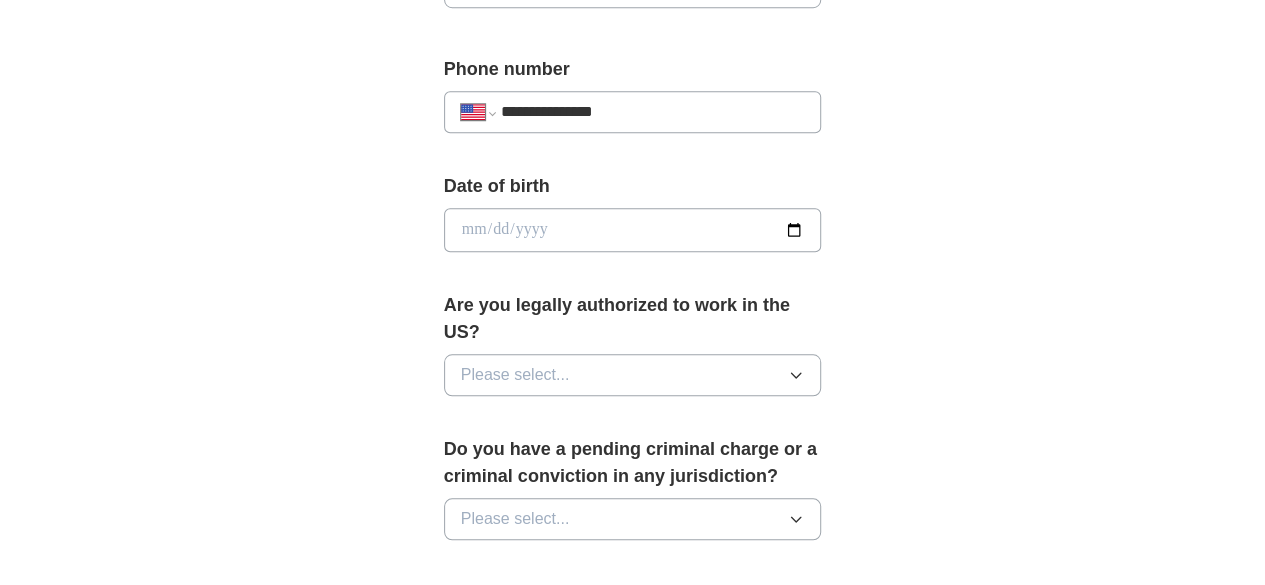 type on "**********" 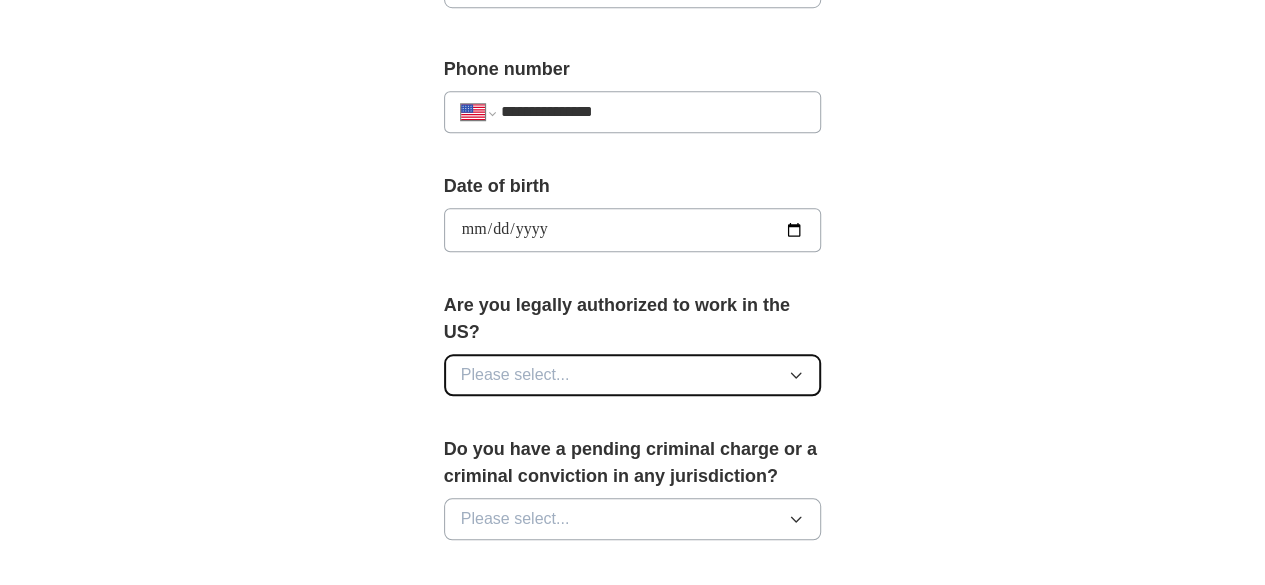 click on "Please select..." at bounding box center (633, 375) 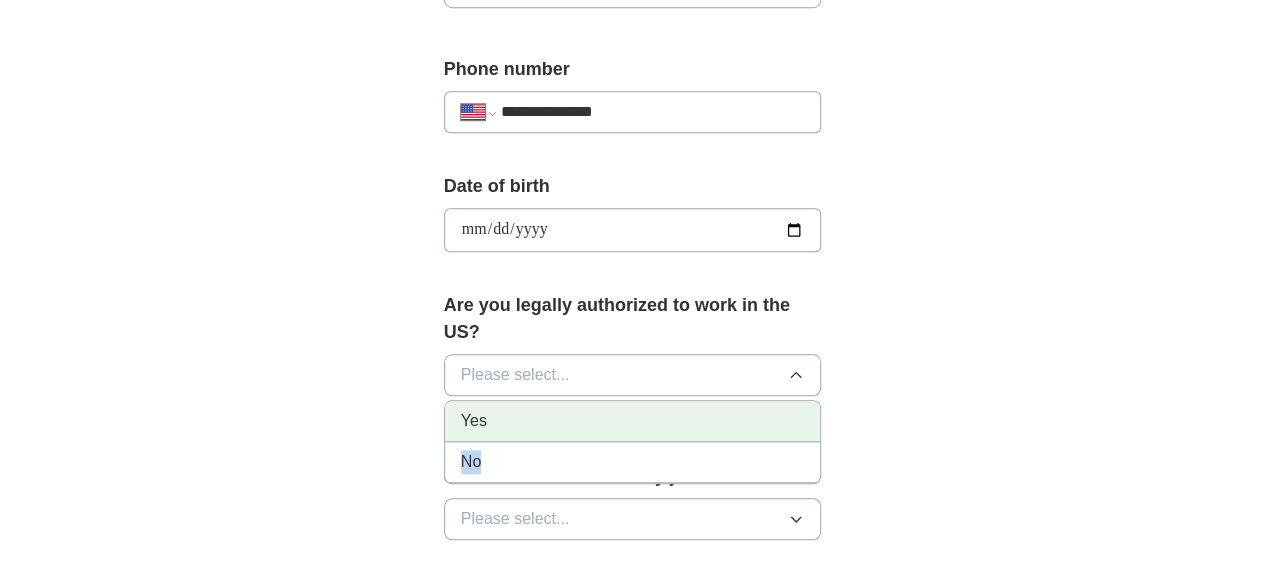 drag, startPoint x: 626, startPoint y: 415, endPoint x: 696, endPoint y: 371, distance: 82.68011 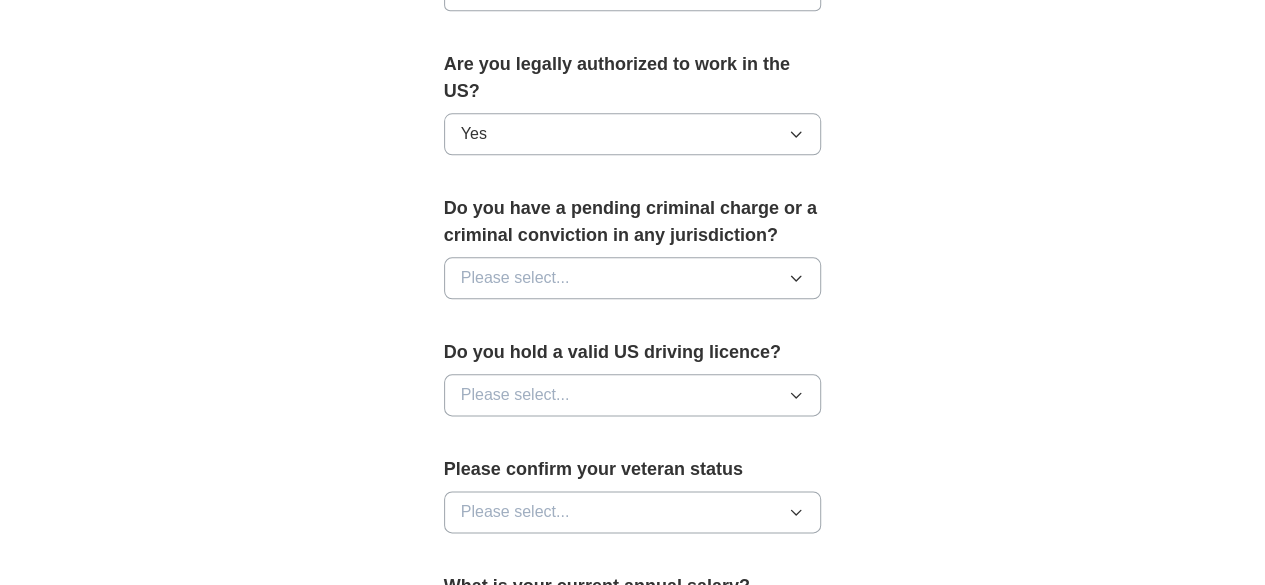 scroll, scrollTop: 1070, scrollLeft: 0, axis: vertical 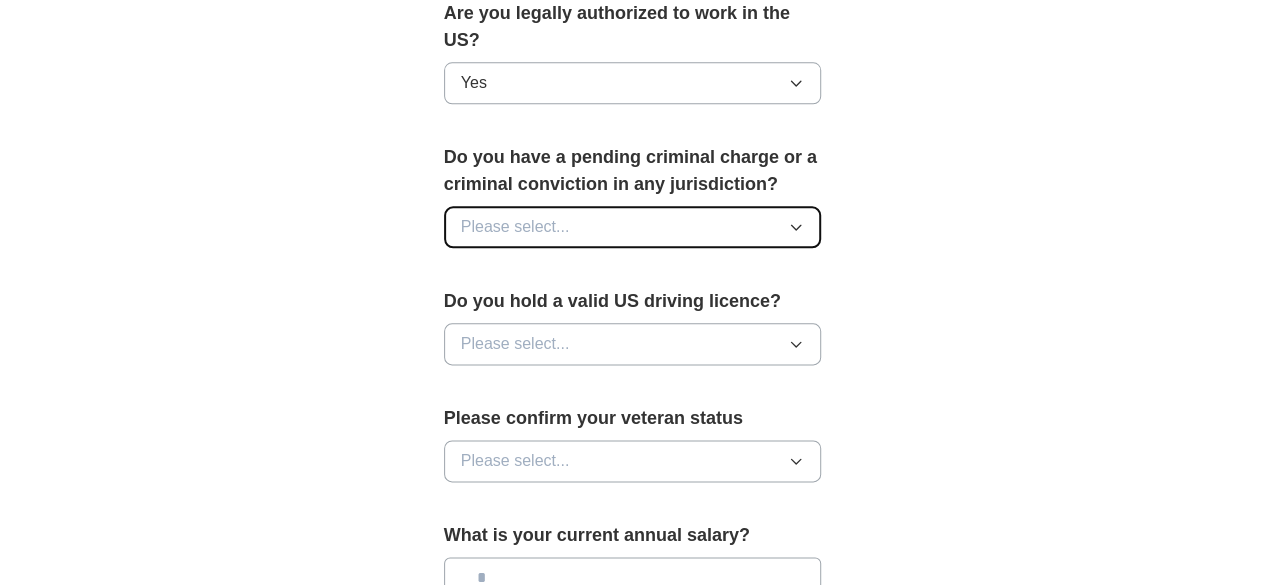 click on "Please select..." at bounding box center (633, 227) 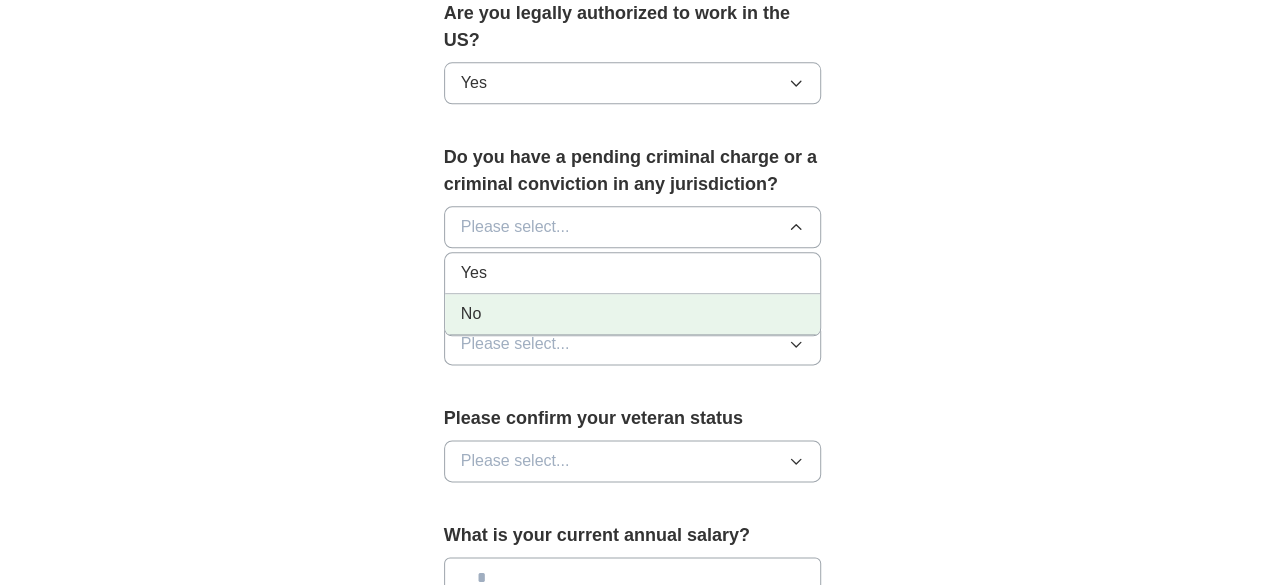 click on "No" at bounding box center (633, 314) 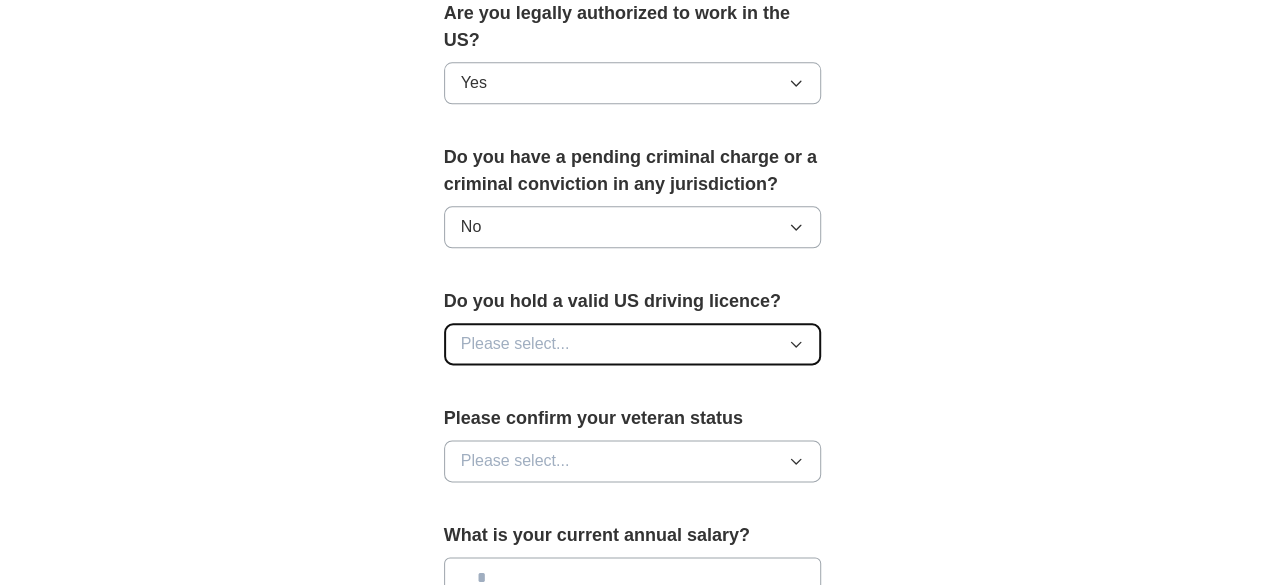 click on "Please select..." at bounding box center [633, 344] 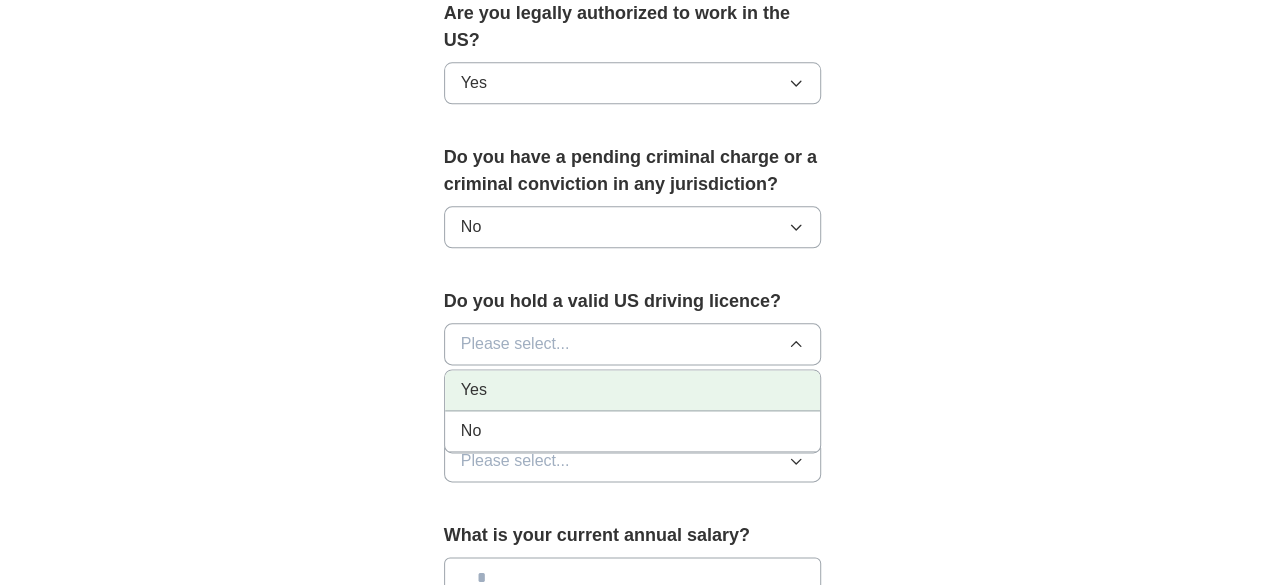 click on "Yes" at bounding box center [633, 390] 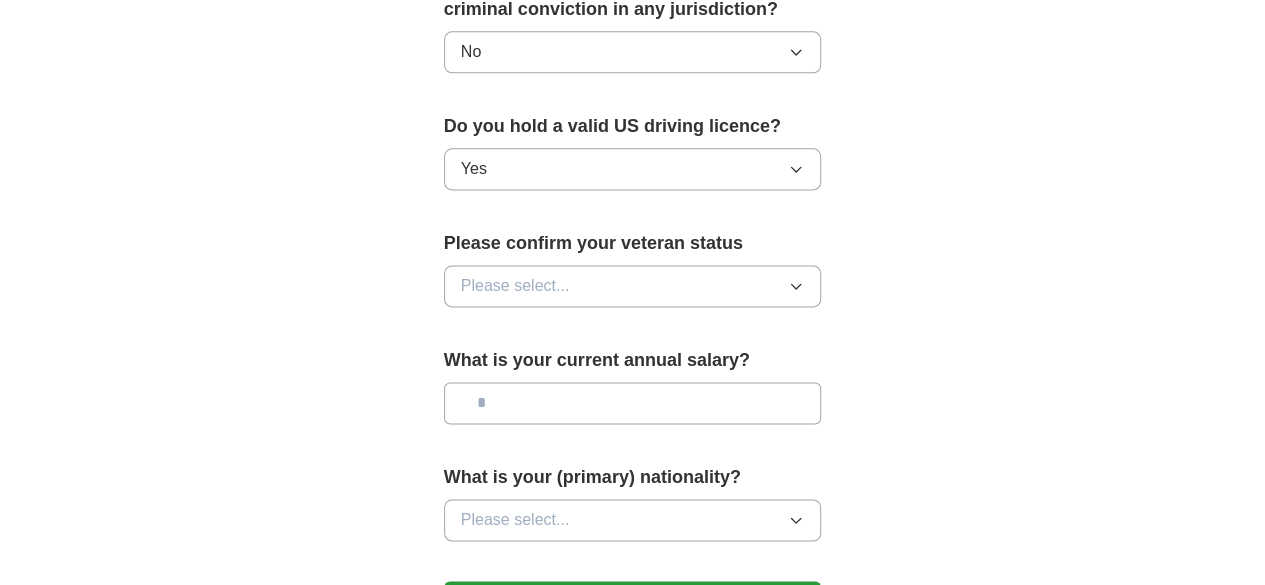 scroll, scrollTop: 1248, scrollLeft: 0, axis: vertical 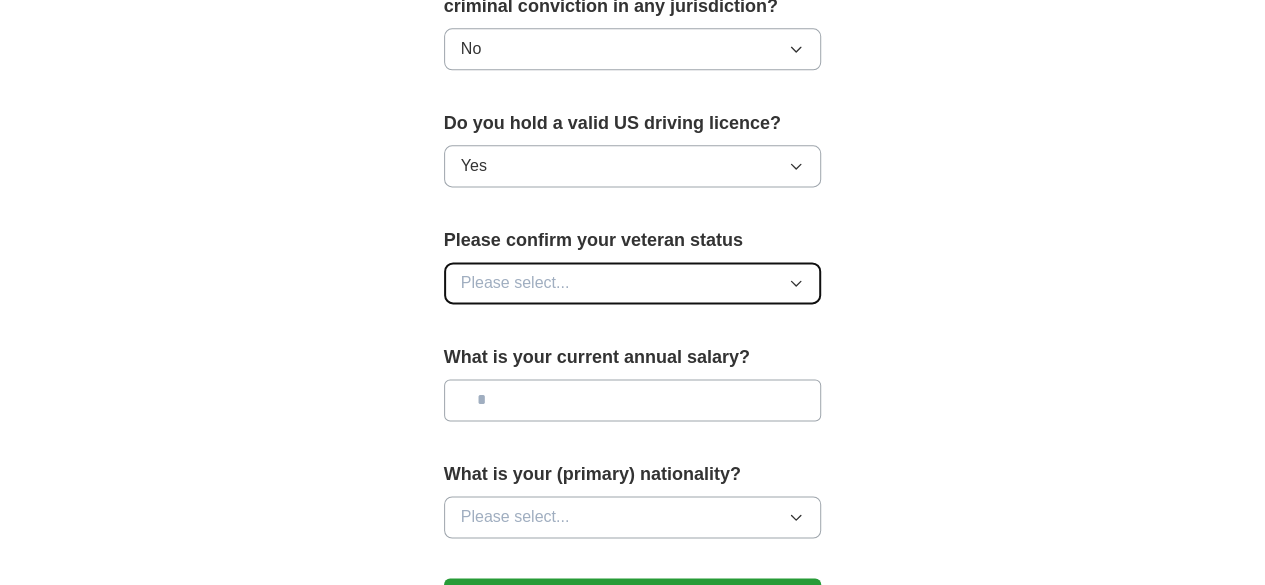 click on "Please select..." at bounding box center [633, 283] 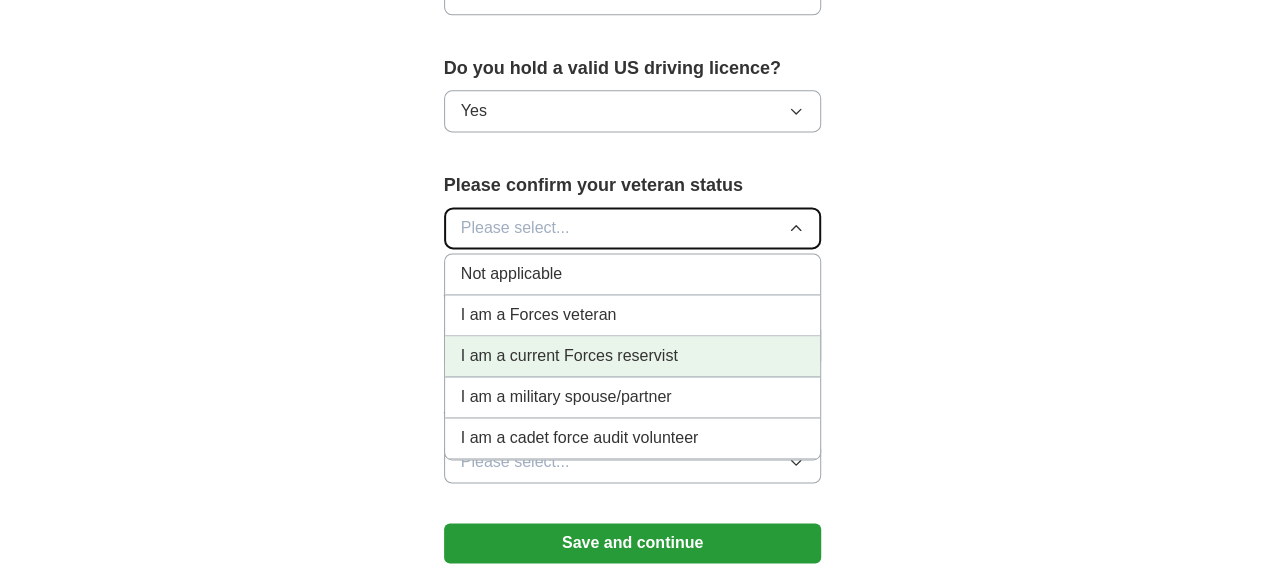 scroll, scrollTop: 1290, scrollLeft: 0, axis: vertical 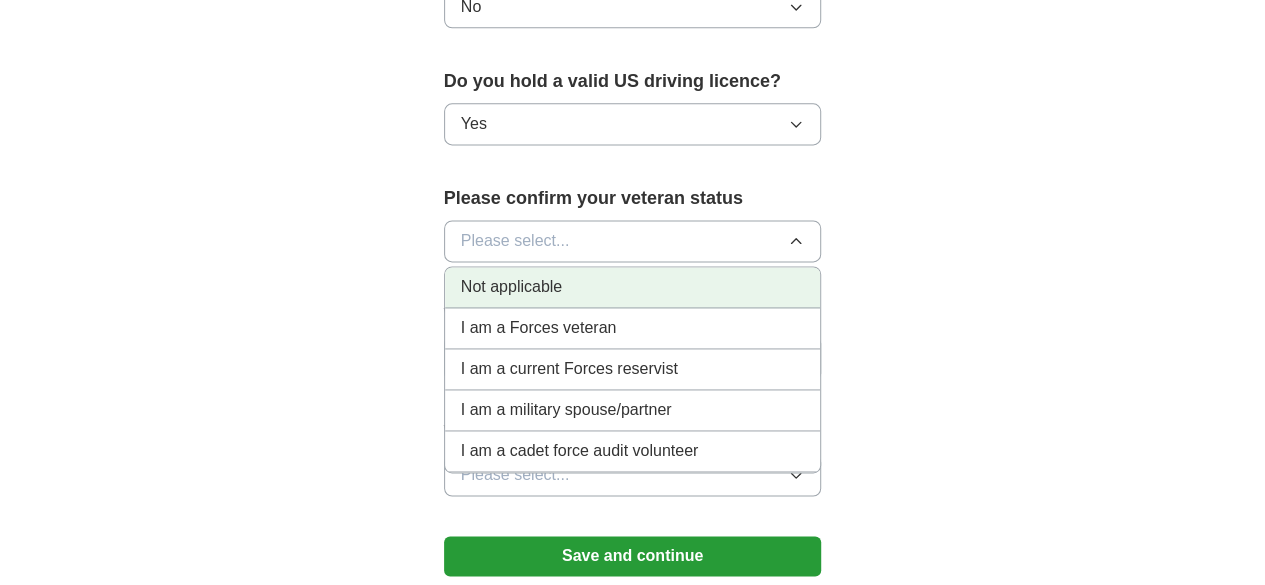 click on "Not applicable" at bounding box center [633, 287] 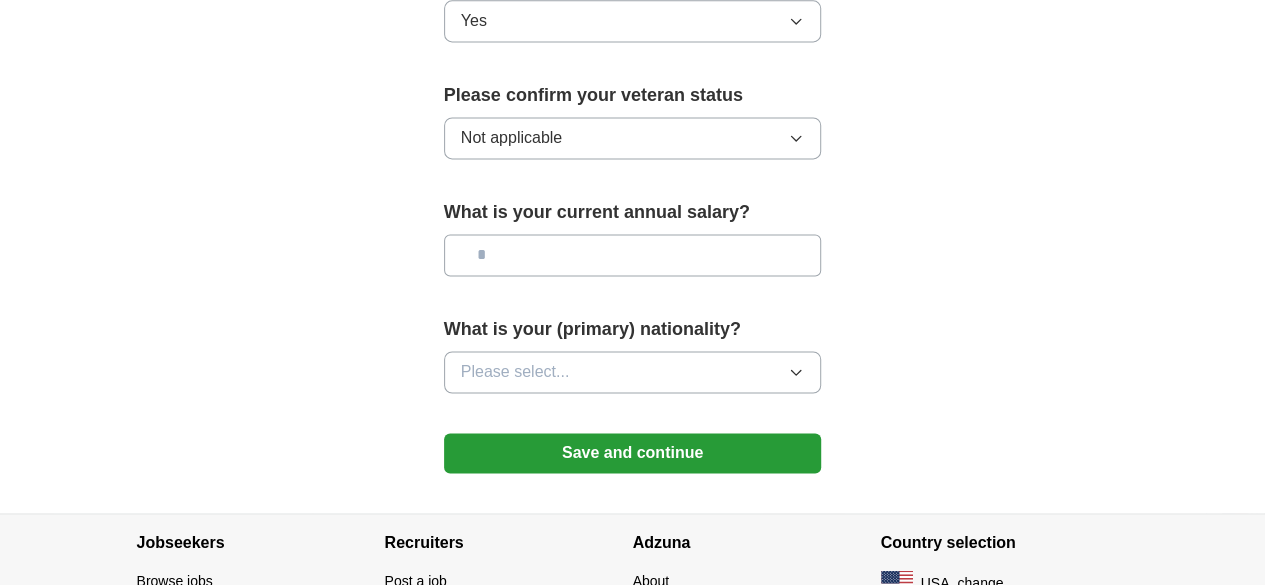 scroll, scrollTop: 1394, scrollLeft: 0, axis: vertical 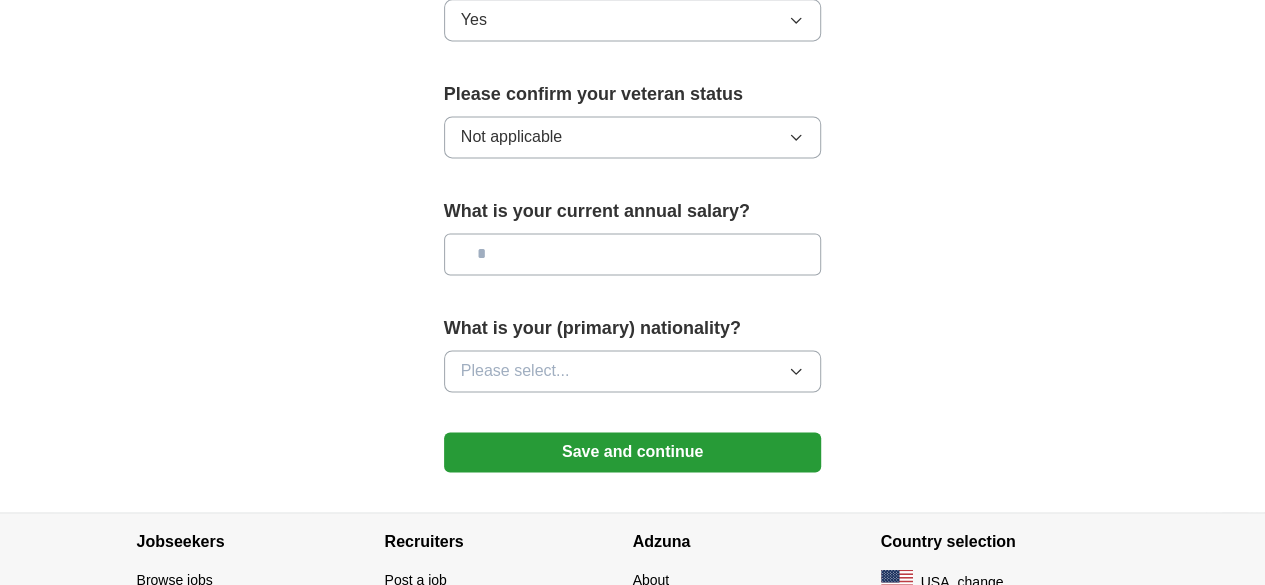 click at bounding box center (633, 254) 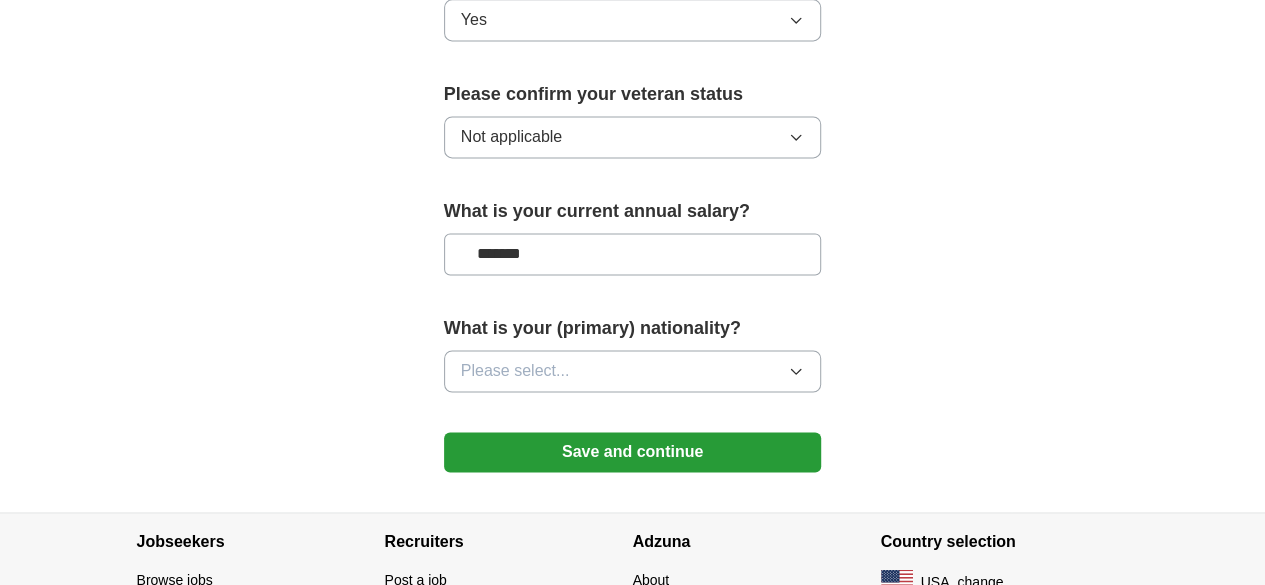type on "*******" 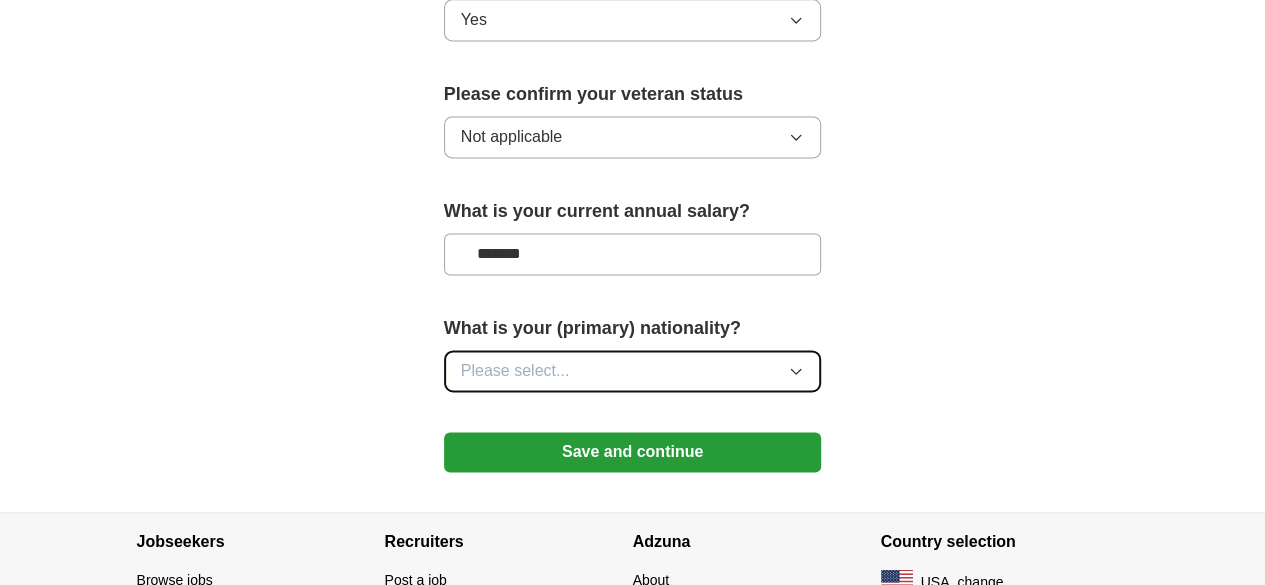 click on "Please select..." at bounding box center [633, 371] 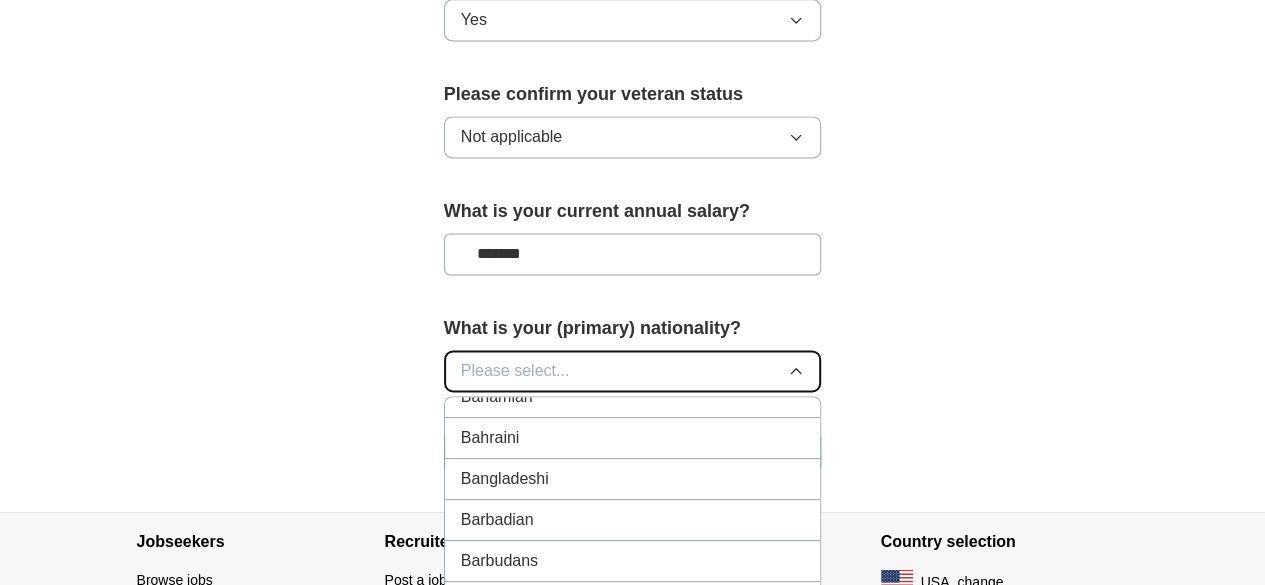 scroll, scrollTop: 554, scrollLeft: 0, axis: vertical 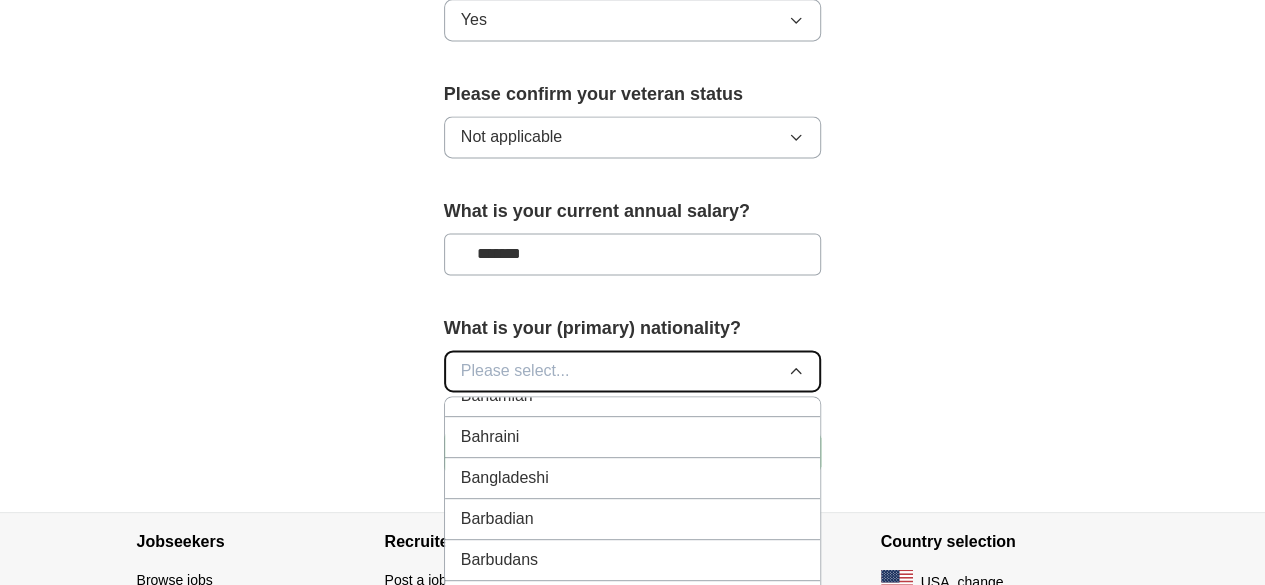 type 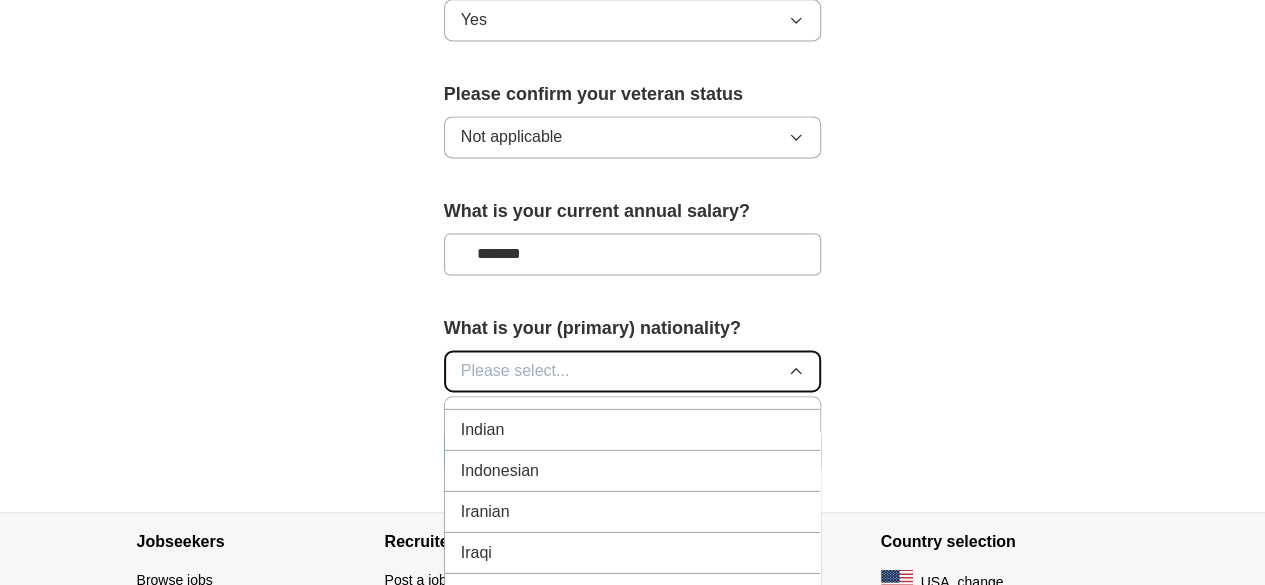 scroll, scrollTop: 3193, scrollLeft: 0, axis: vertical 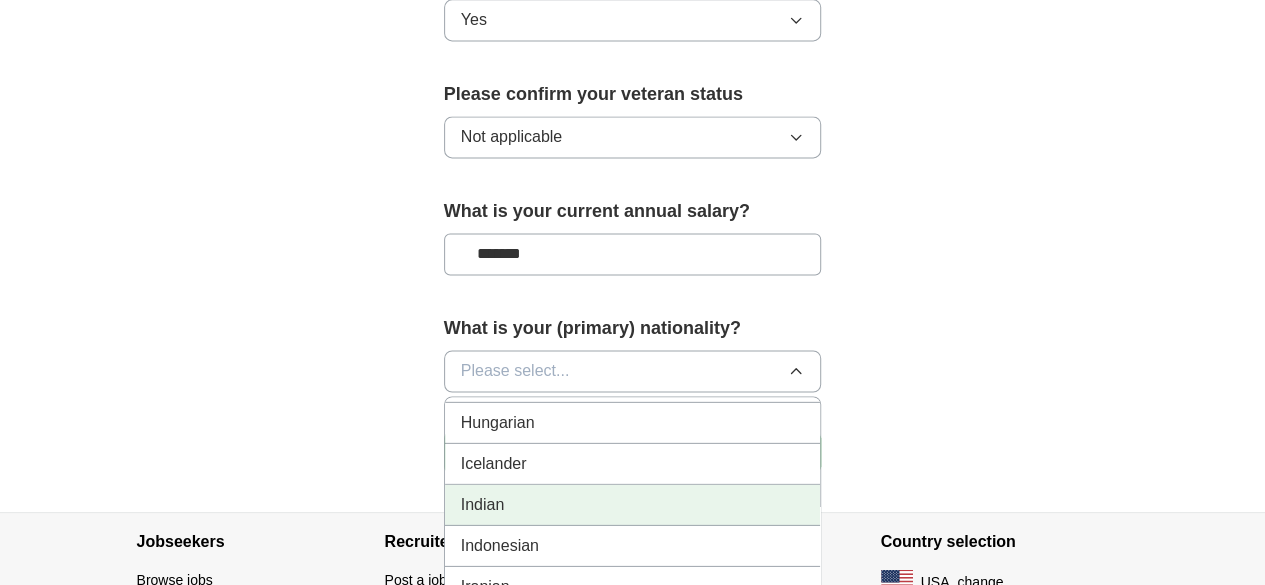 click on "Indian" at bounding box center [633, 504] 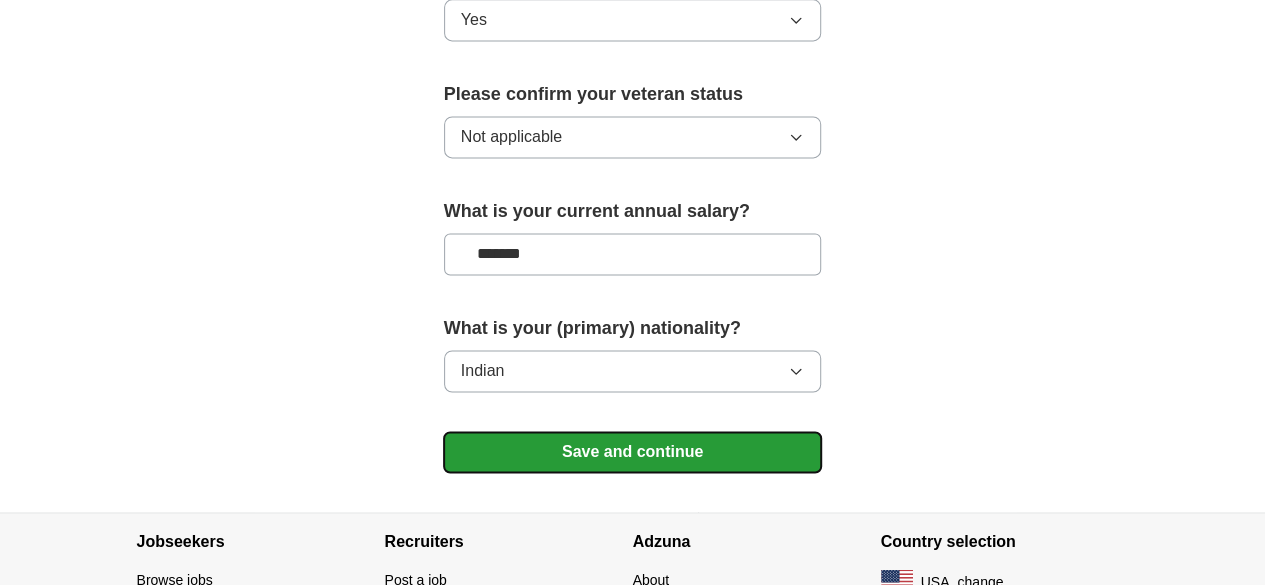 click on "Save and continue" at bounding box center [633, 452] 